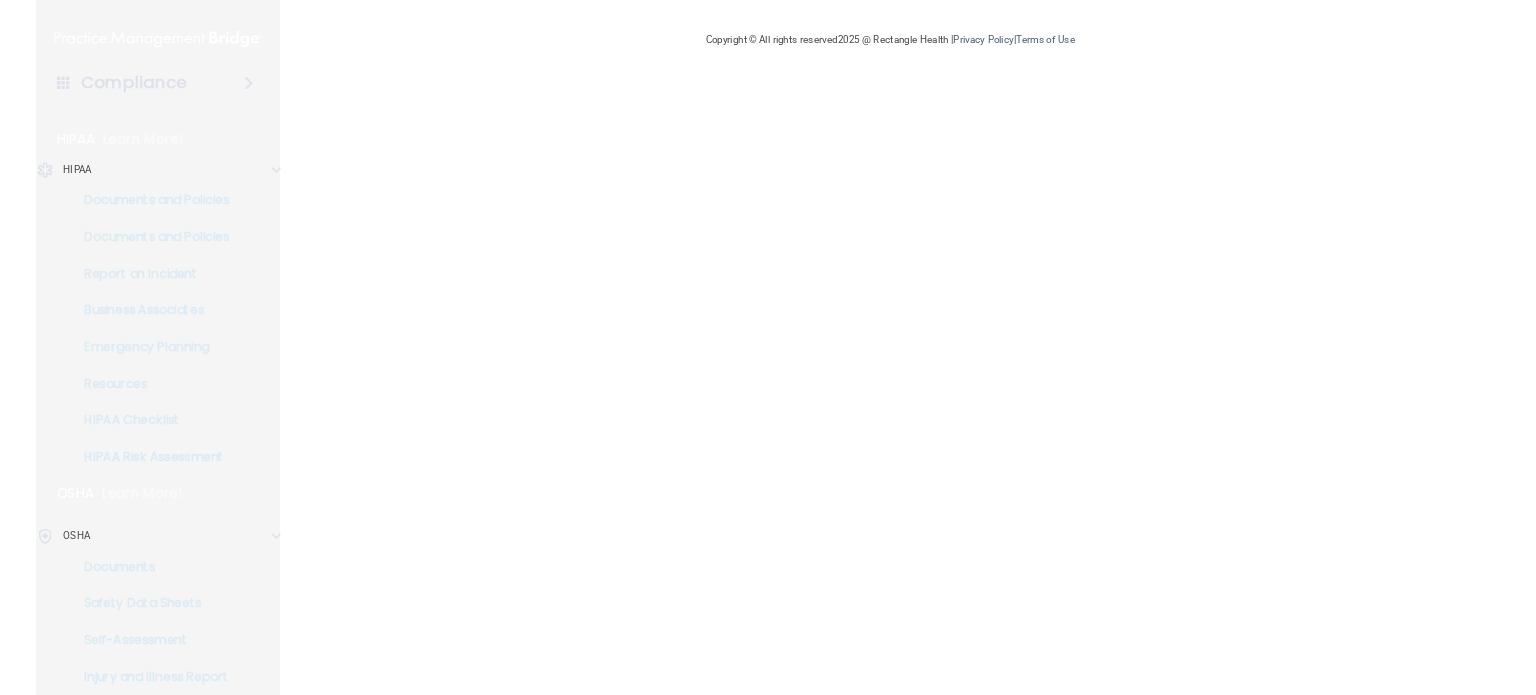 scroll, scrollTop: 0, scrollLeft: 0, axis: both 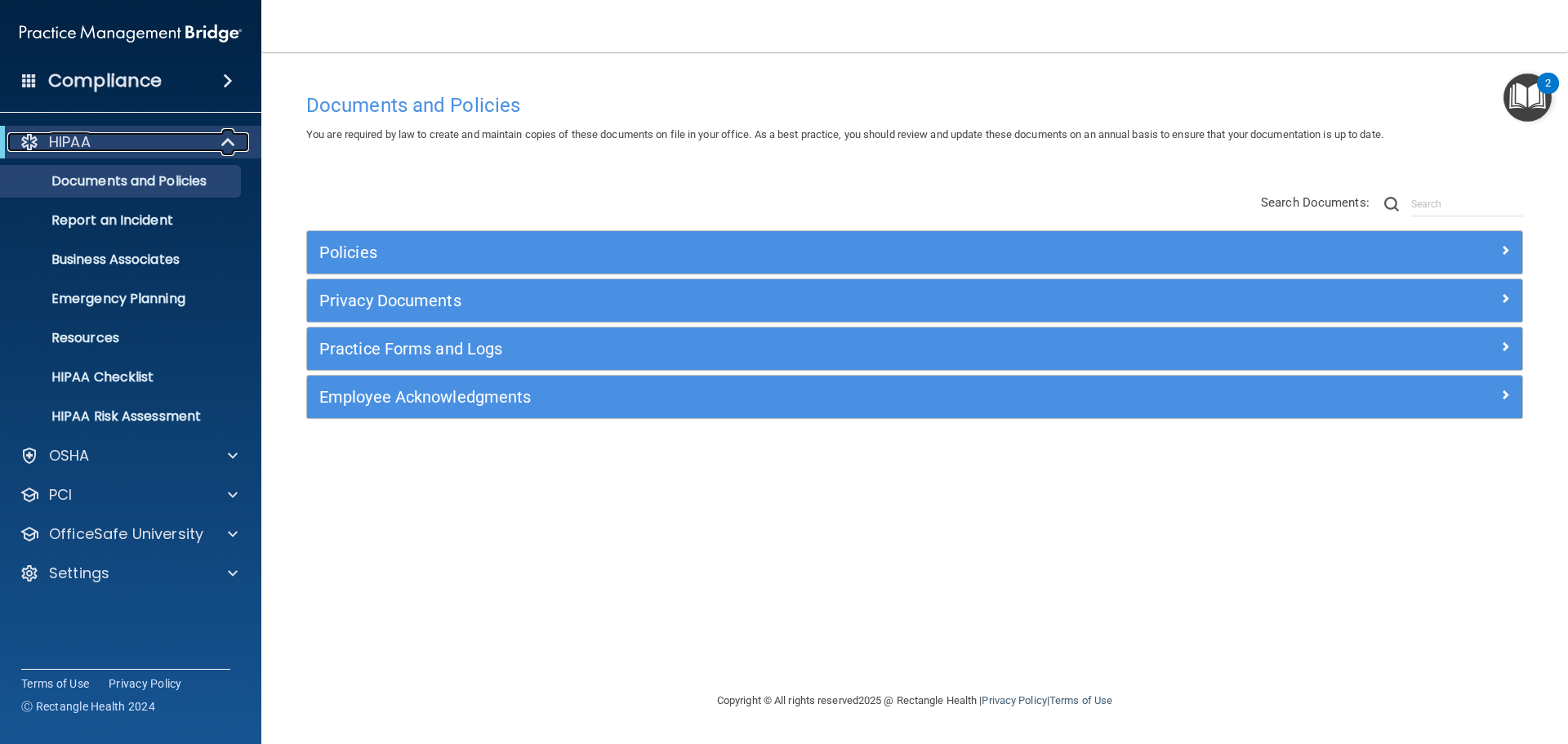 click at bounding box center (229, 142) 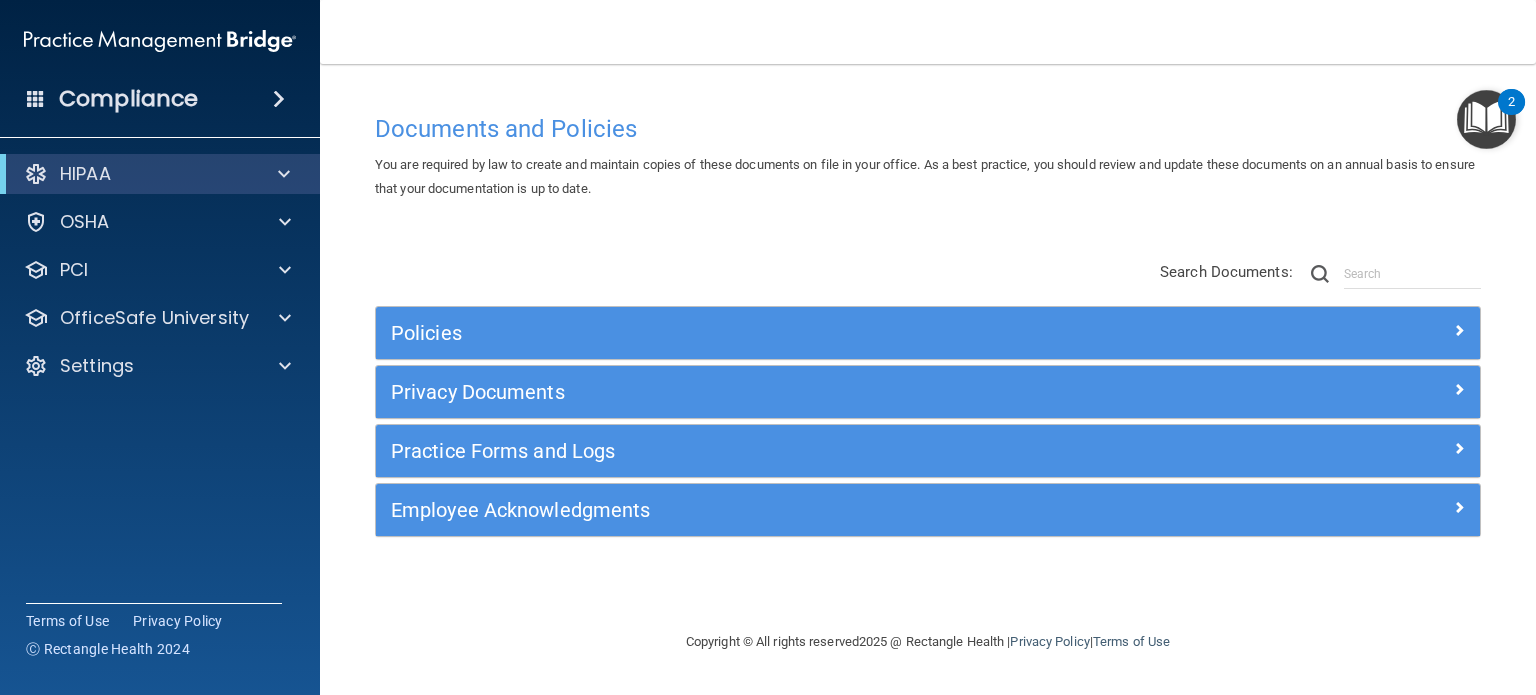 click at bounding box center [279, 99] 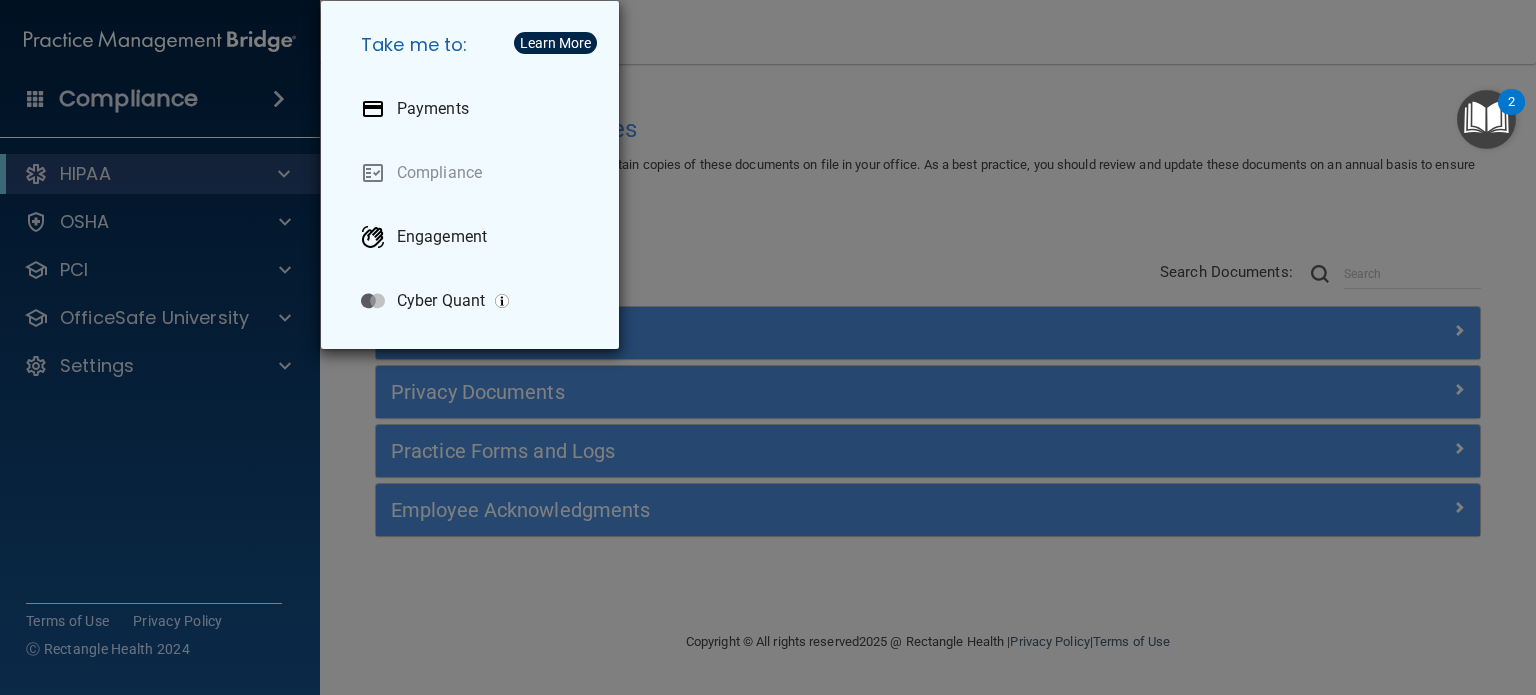 click on "Take me to:             Payments                   Compliance                     Engagement                     Cyber Quant" at bounding box center (768, 347) 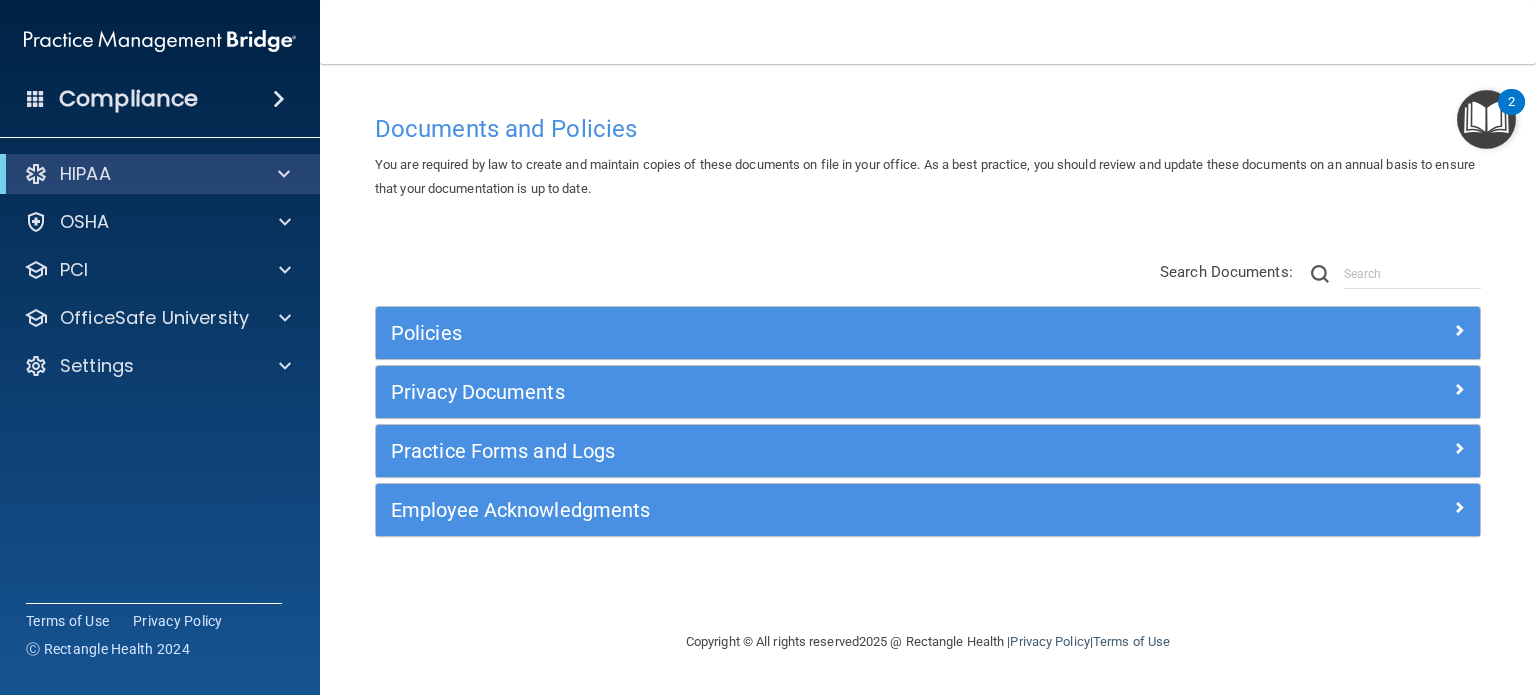 click at bounding box center (279, 99) 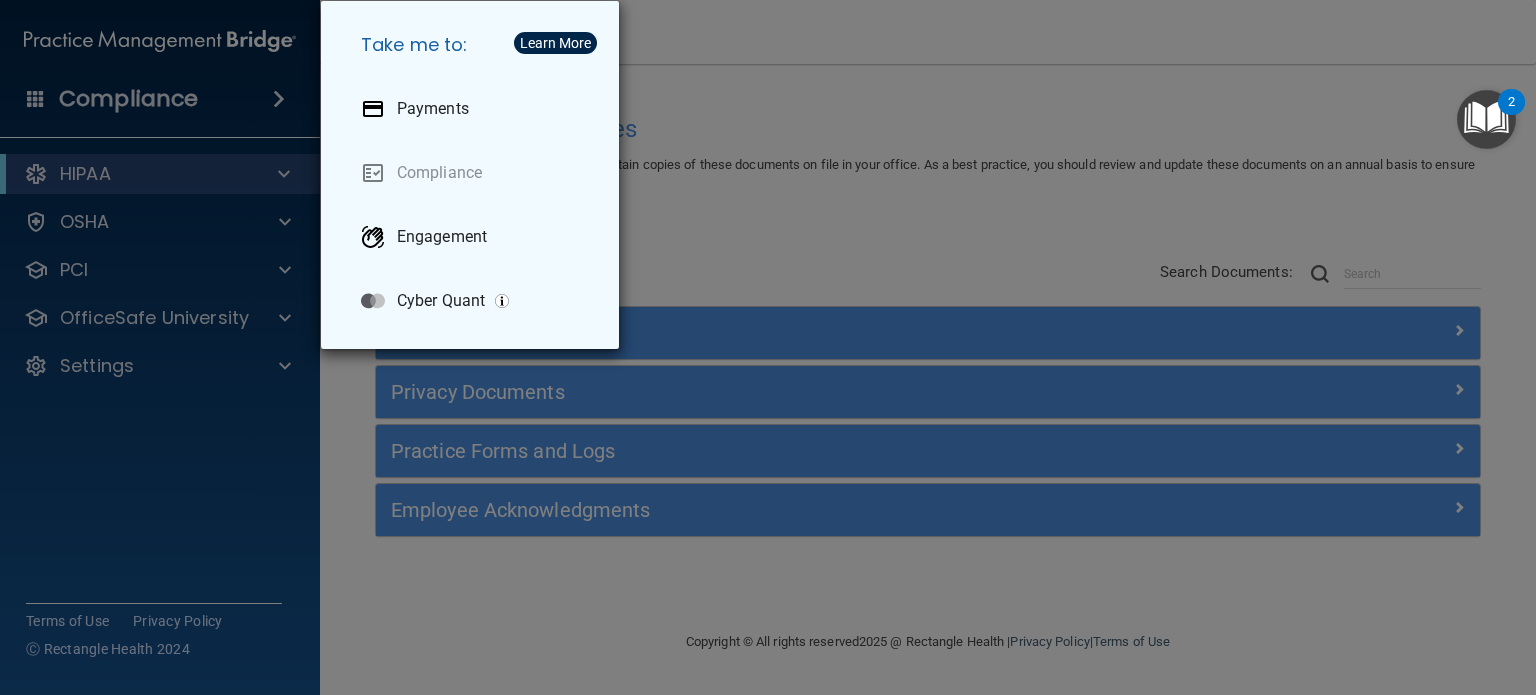 click on "Take me to:             Payments                   Compliance                     Engagement                     Cyber Quant" at bounding box center (768, 347) 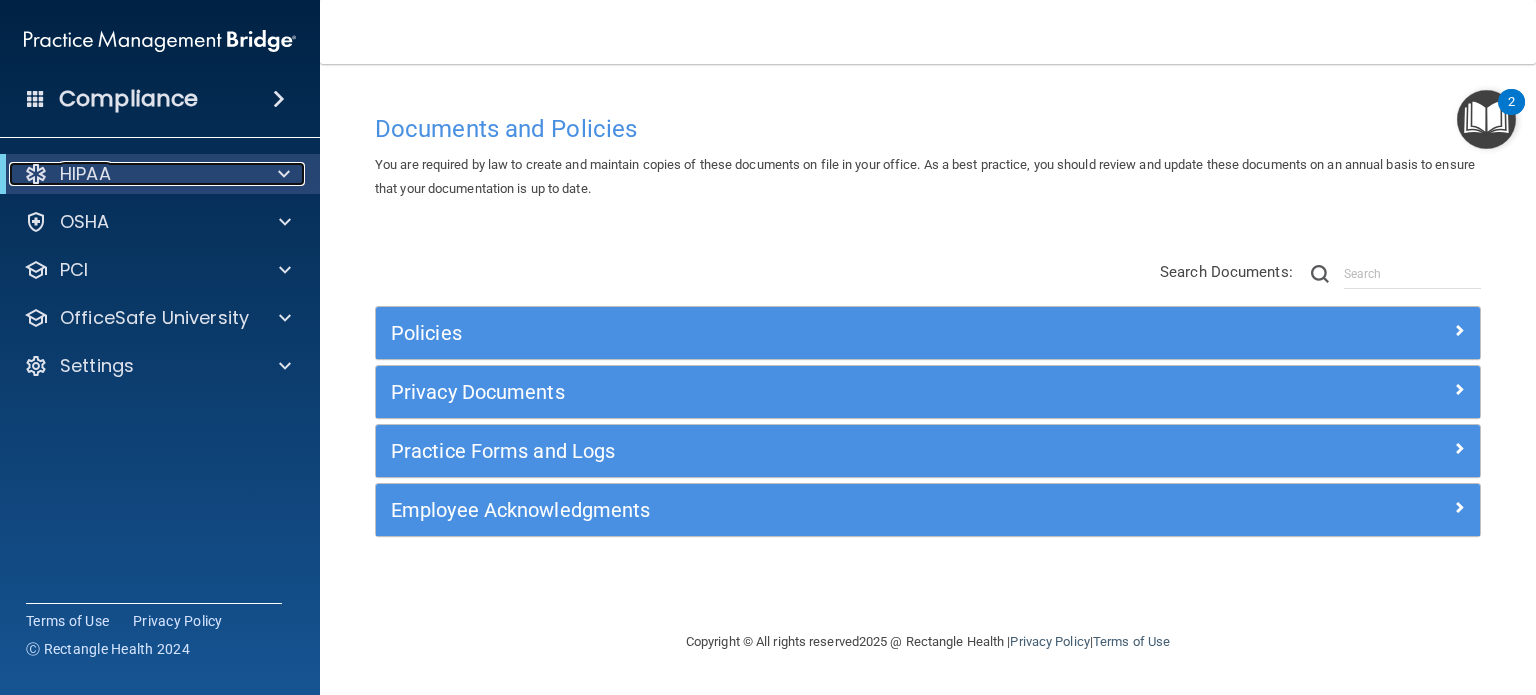 click at bounding box center (284, 174) 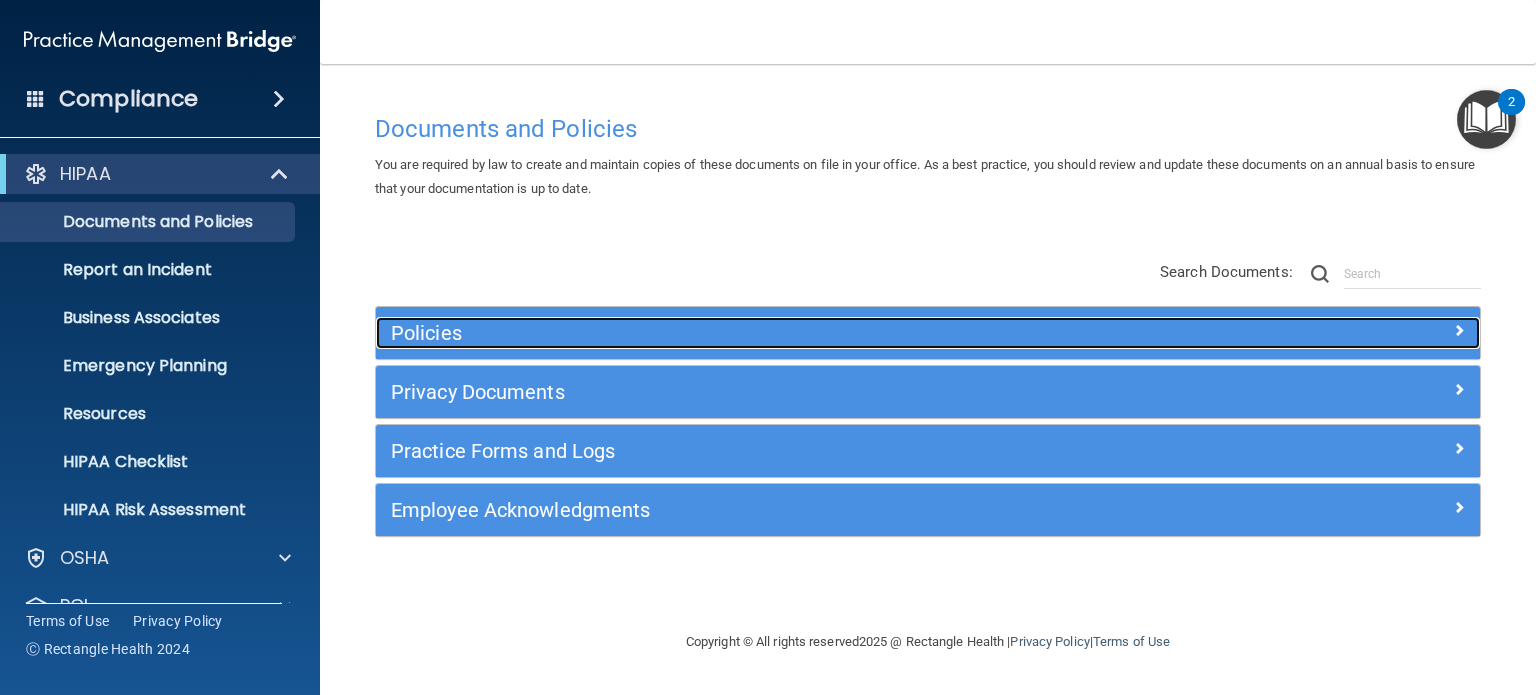 click on "Policies" at bounding box center [790, 333] 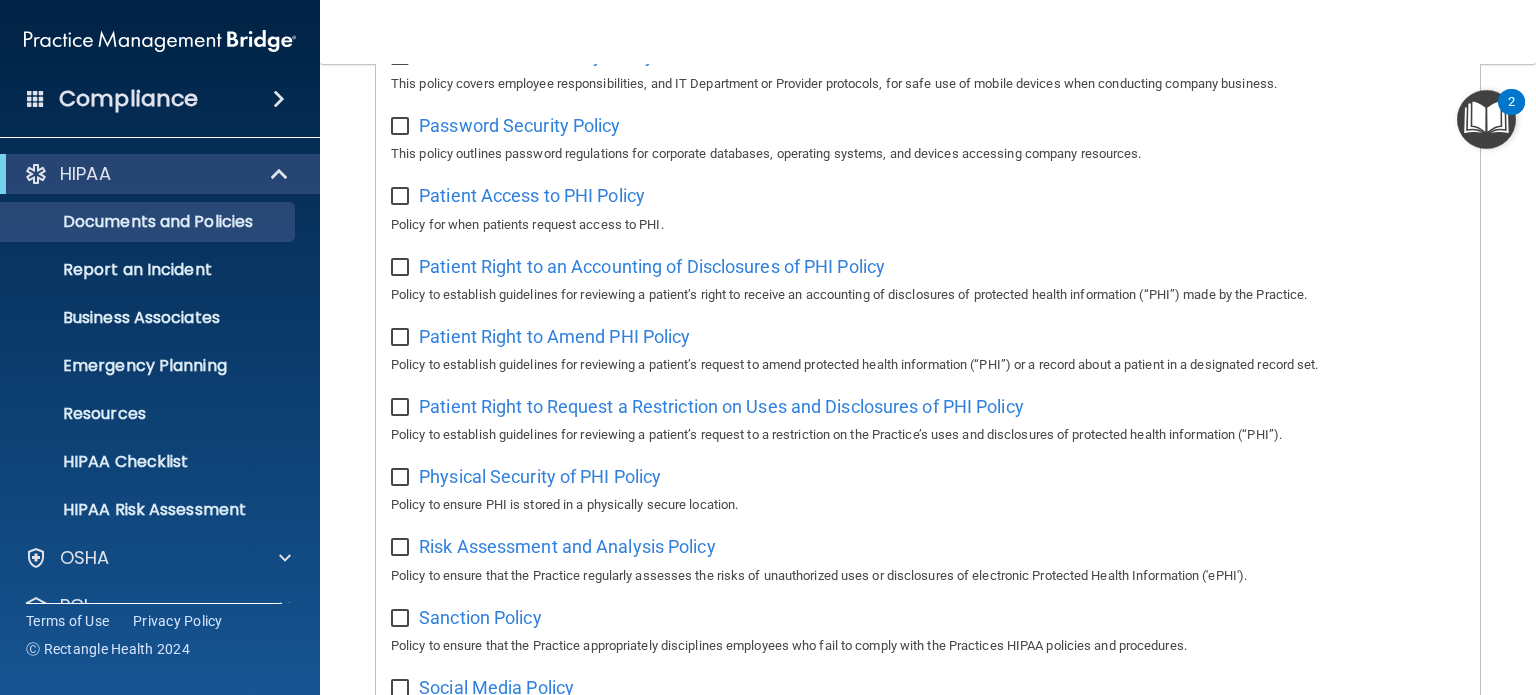 scroll, scrollTop: 1000, scrollLeft: 0, axis: vertical 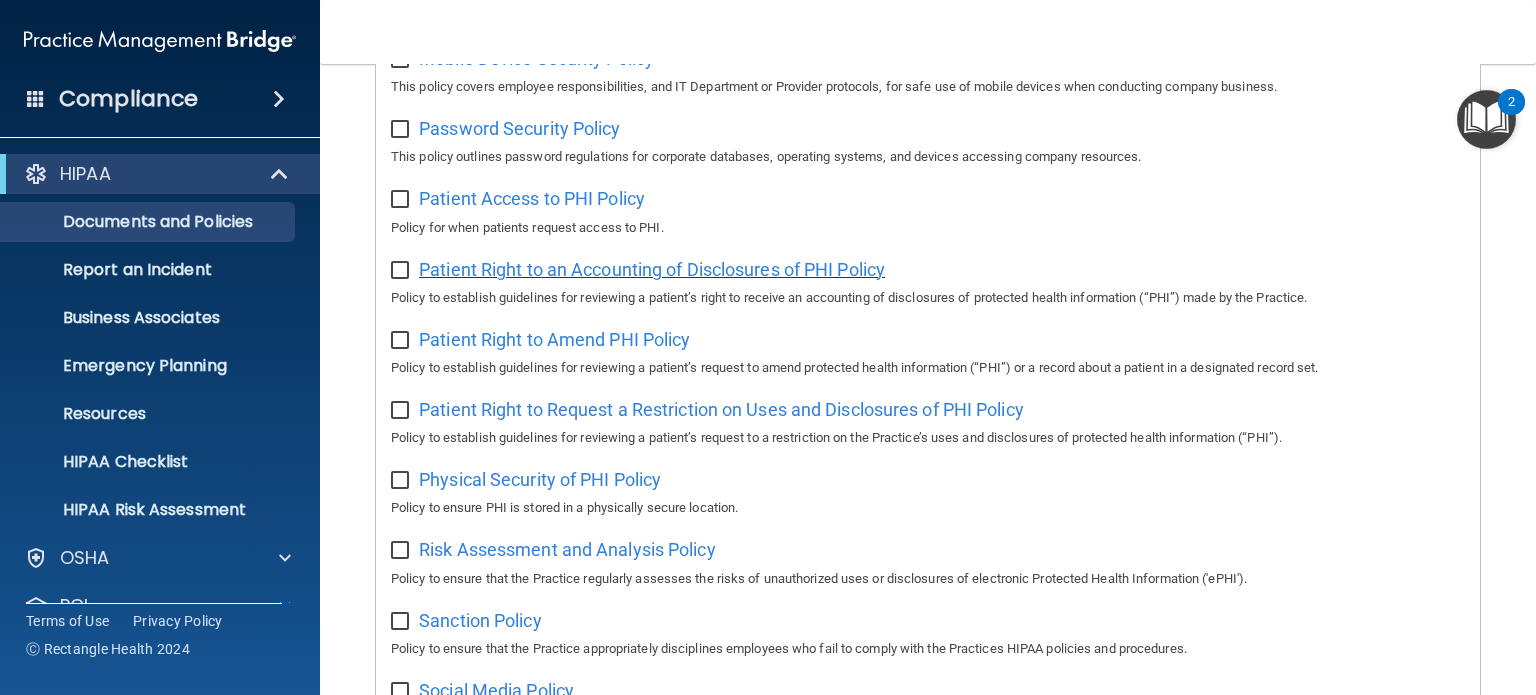 click on "Patient Right to an Accounting of Disclosures of PHI Policy" at bounding box center (652, 269) 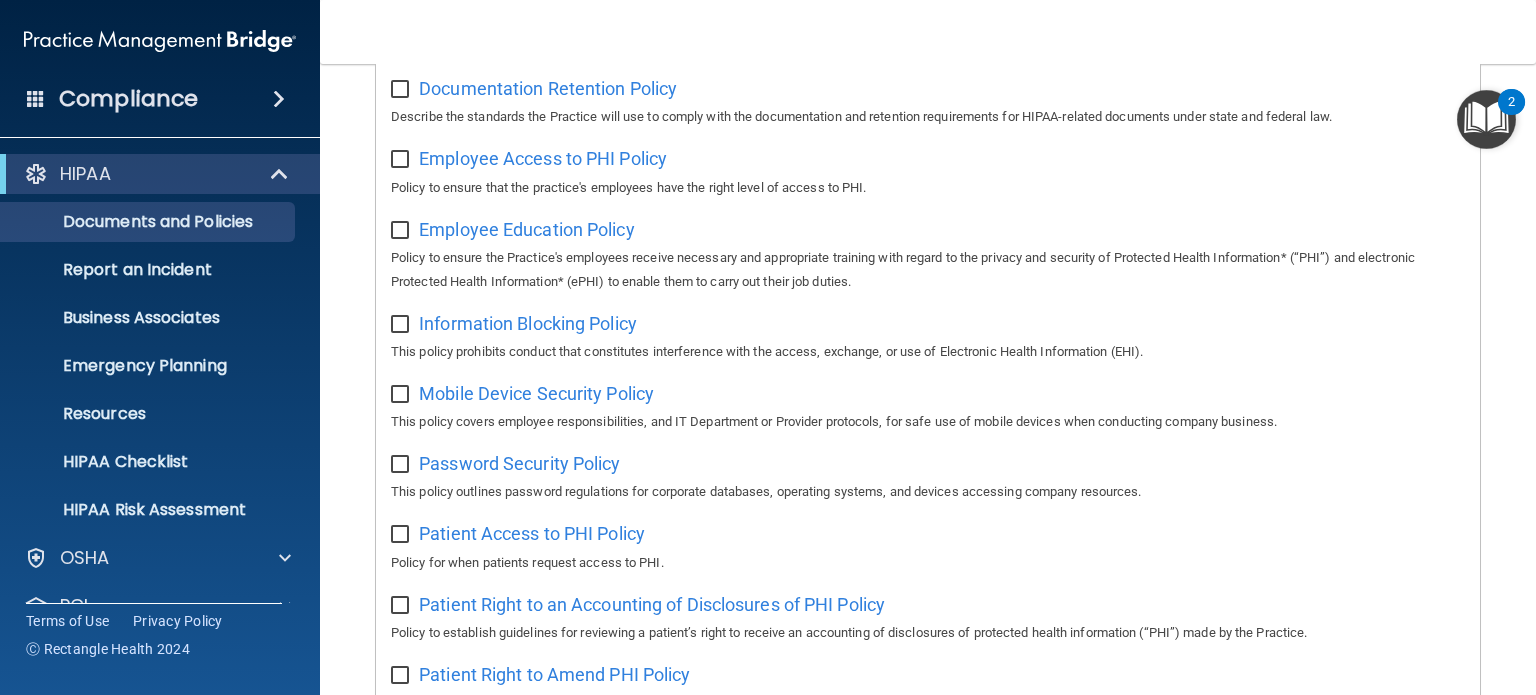 scroll, scrollTop: 700, scrollLeft: 0, axis: vertical 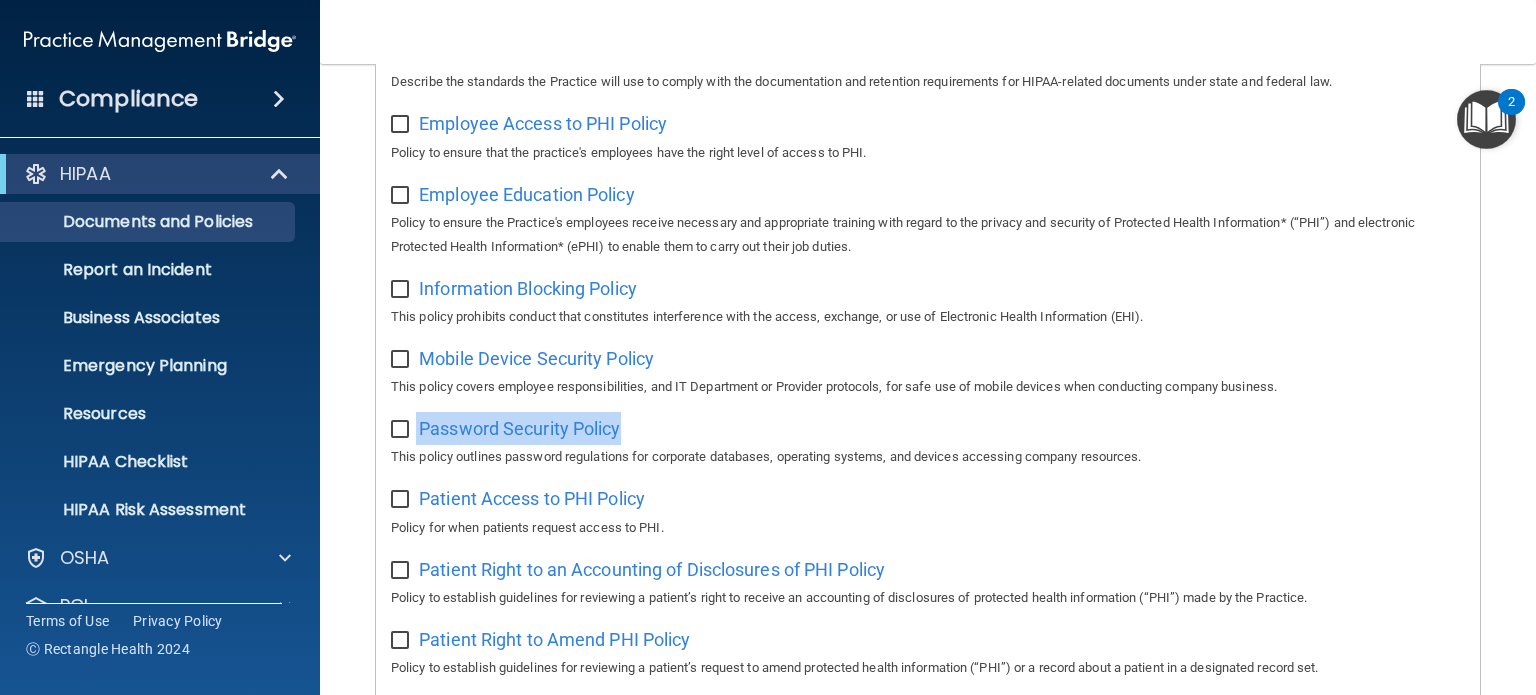 drag, startPoint x: 688, startPoint y: 430, endPoint x: 397, endPoint y: 431, distance: 291.0017 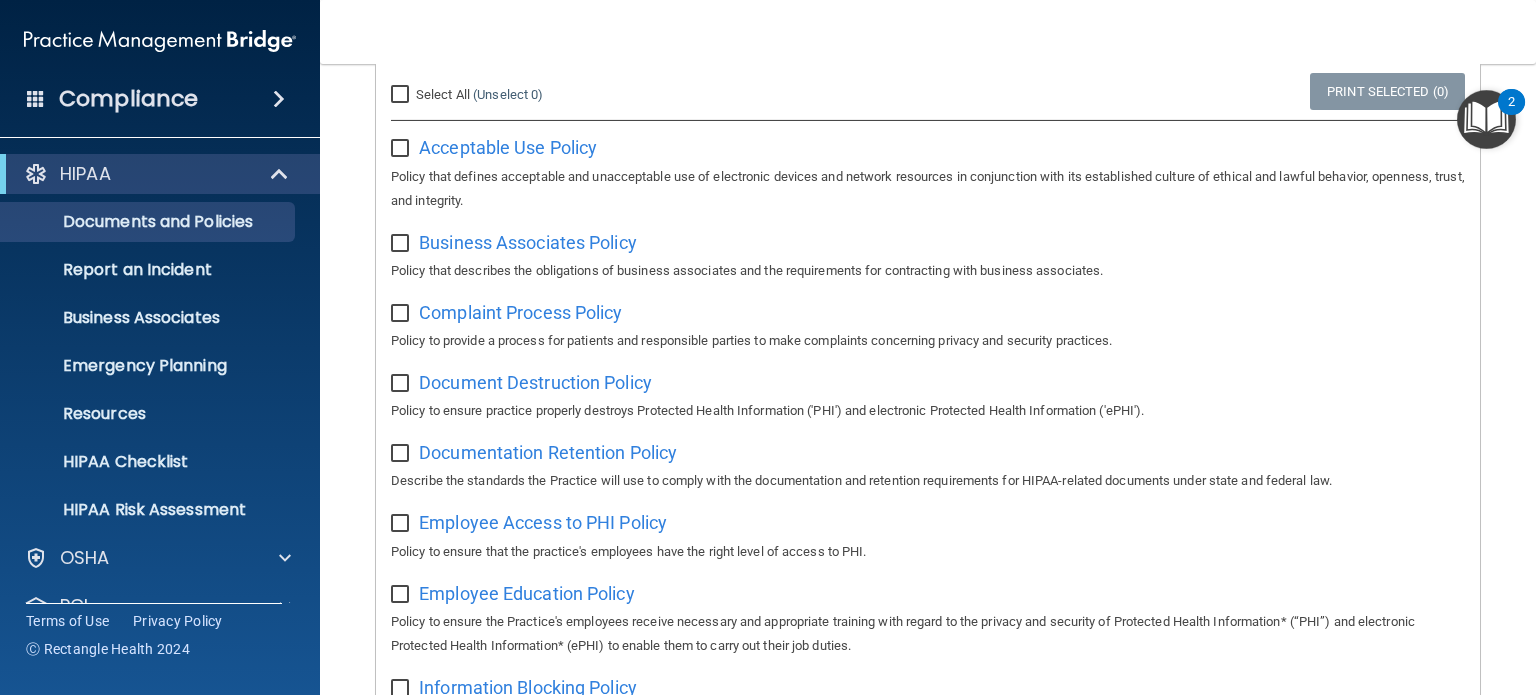scroll, scrollTop: 200, scrollLeft: 0, axis: vertical 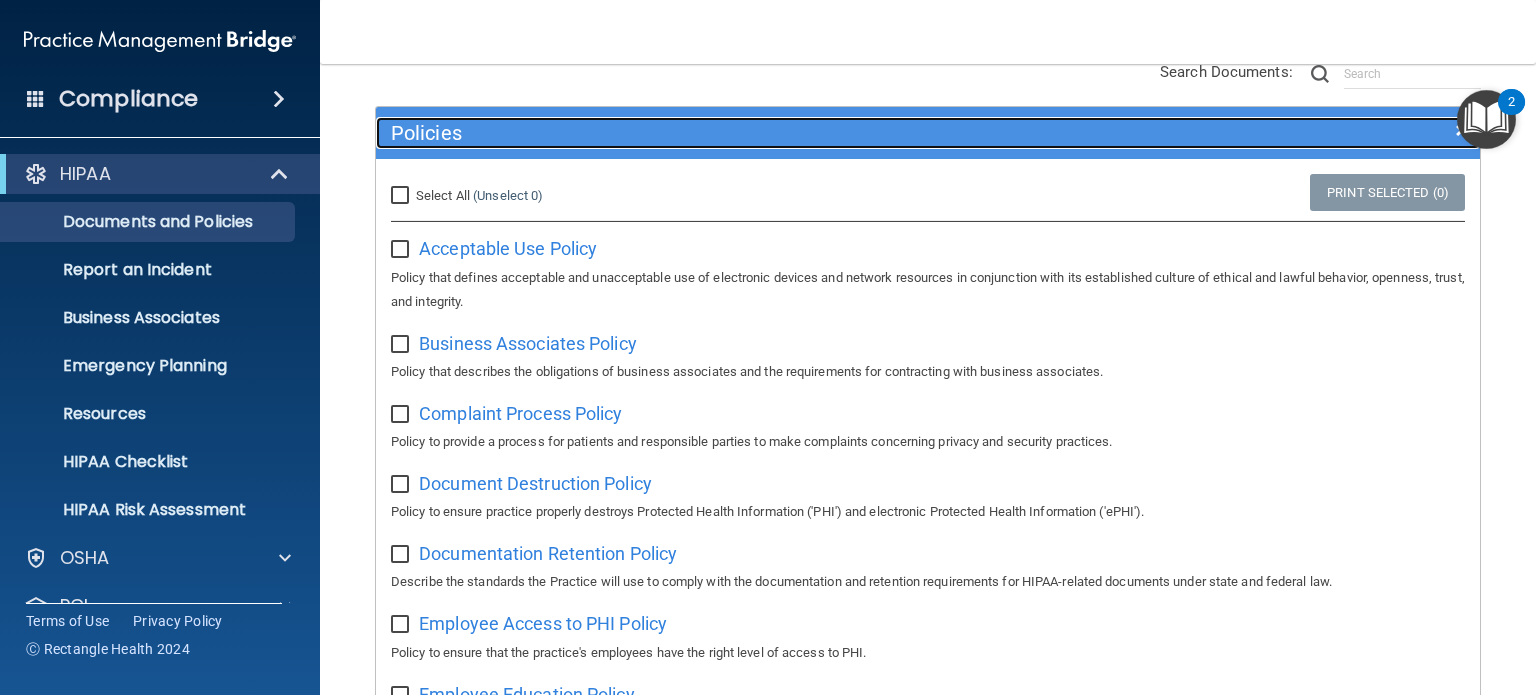 click on "Policies" at bounding box center [790, 133] 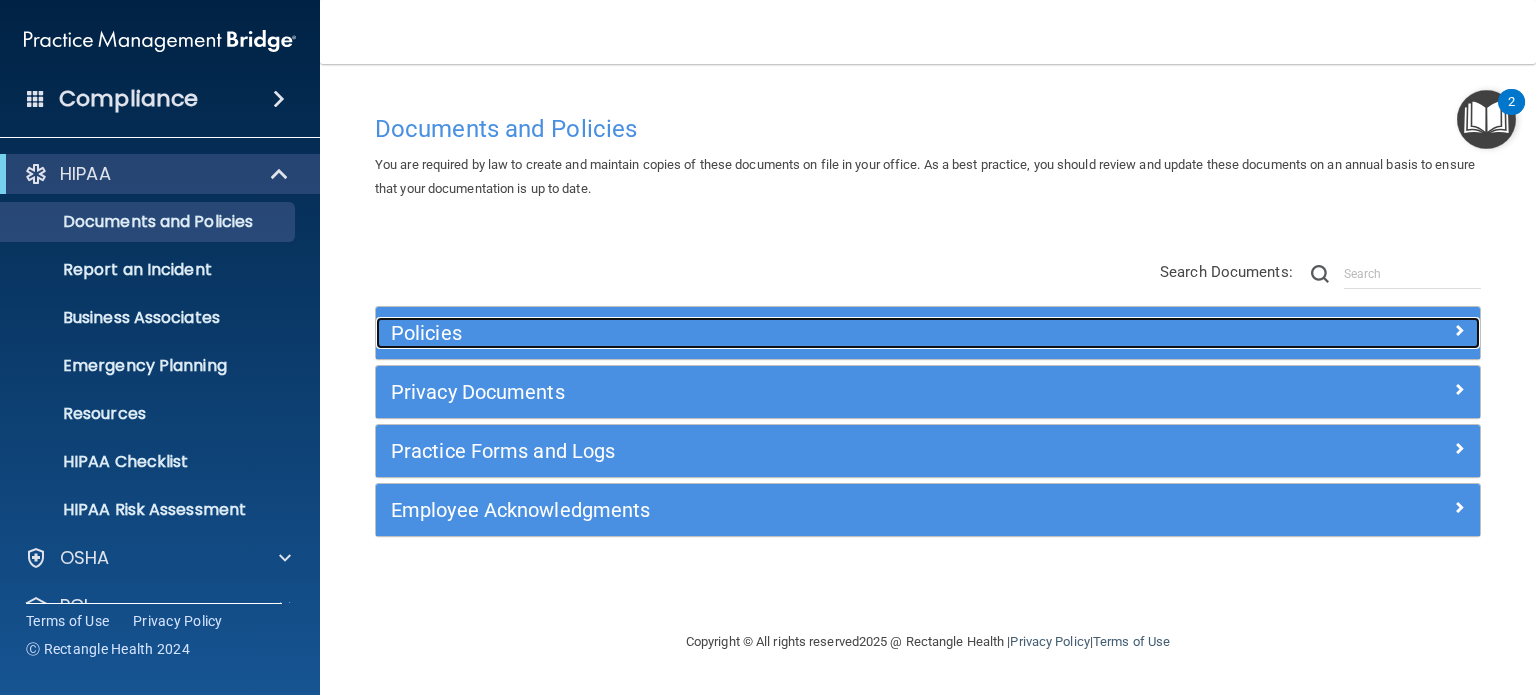 scroll, scrollTop: 0, scrollLeft: 0, axis: both 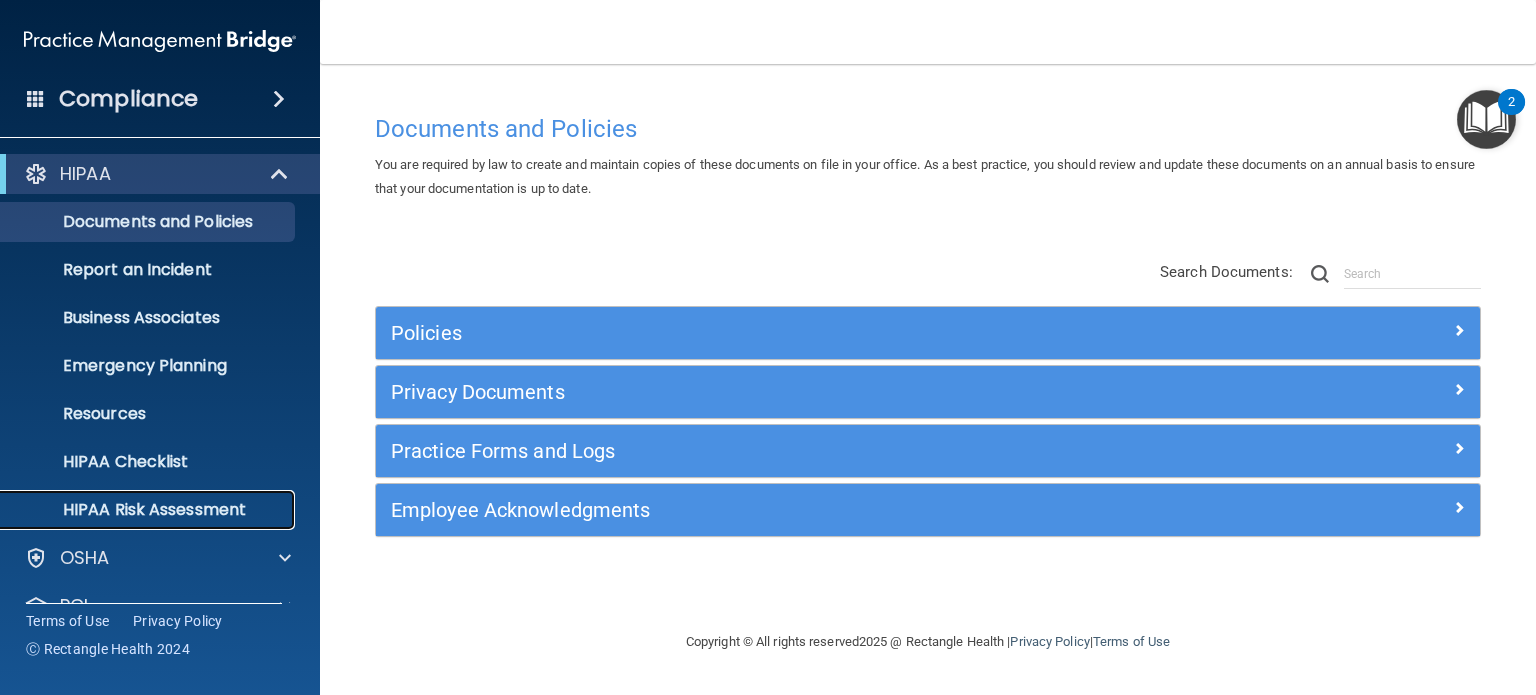 click on "HIPAA Risk Assessment" at bounding box center (149, 510) 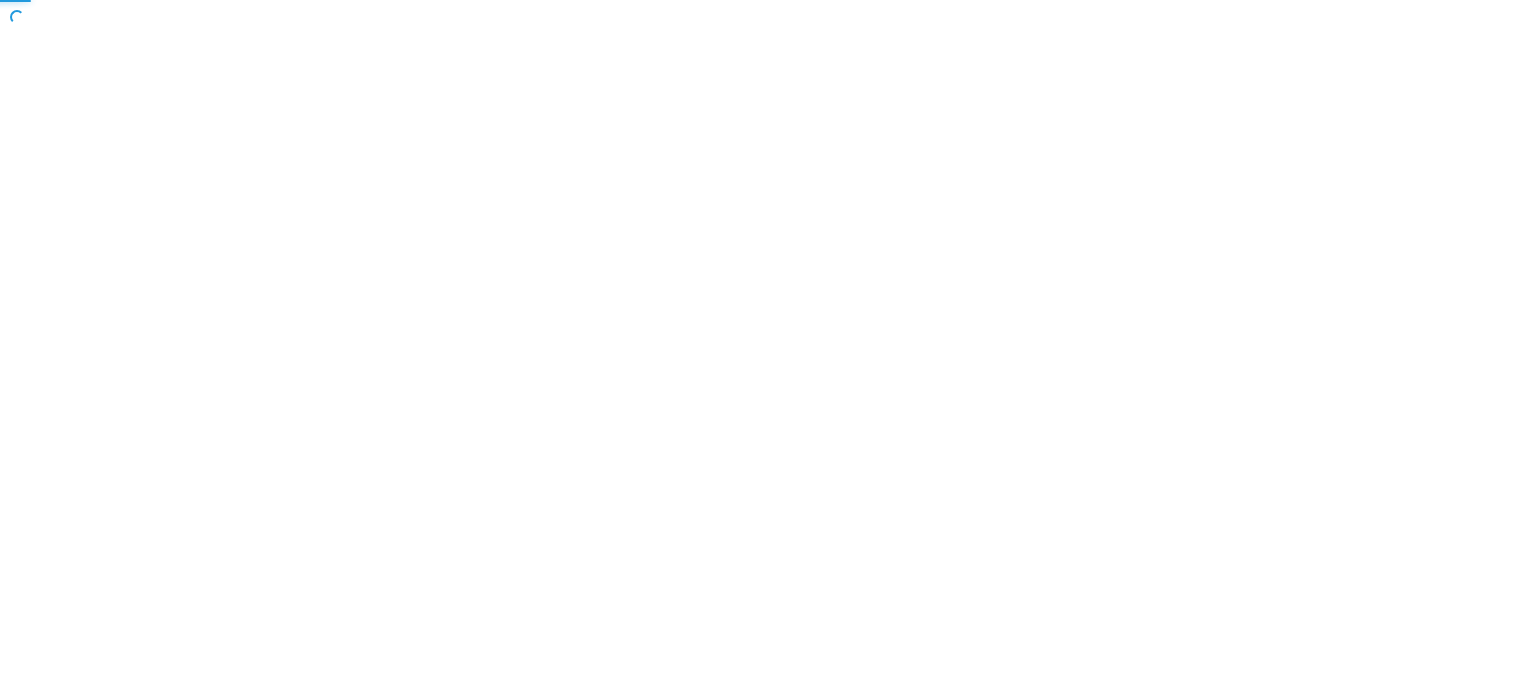 scroll, scrollTop: 0, scrollLeft: 0, axis: both 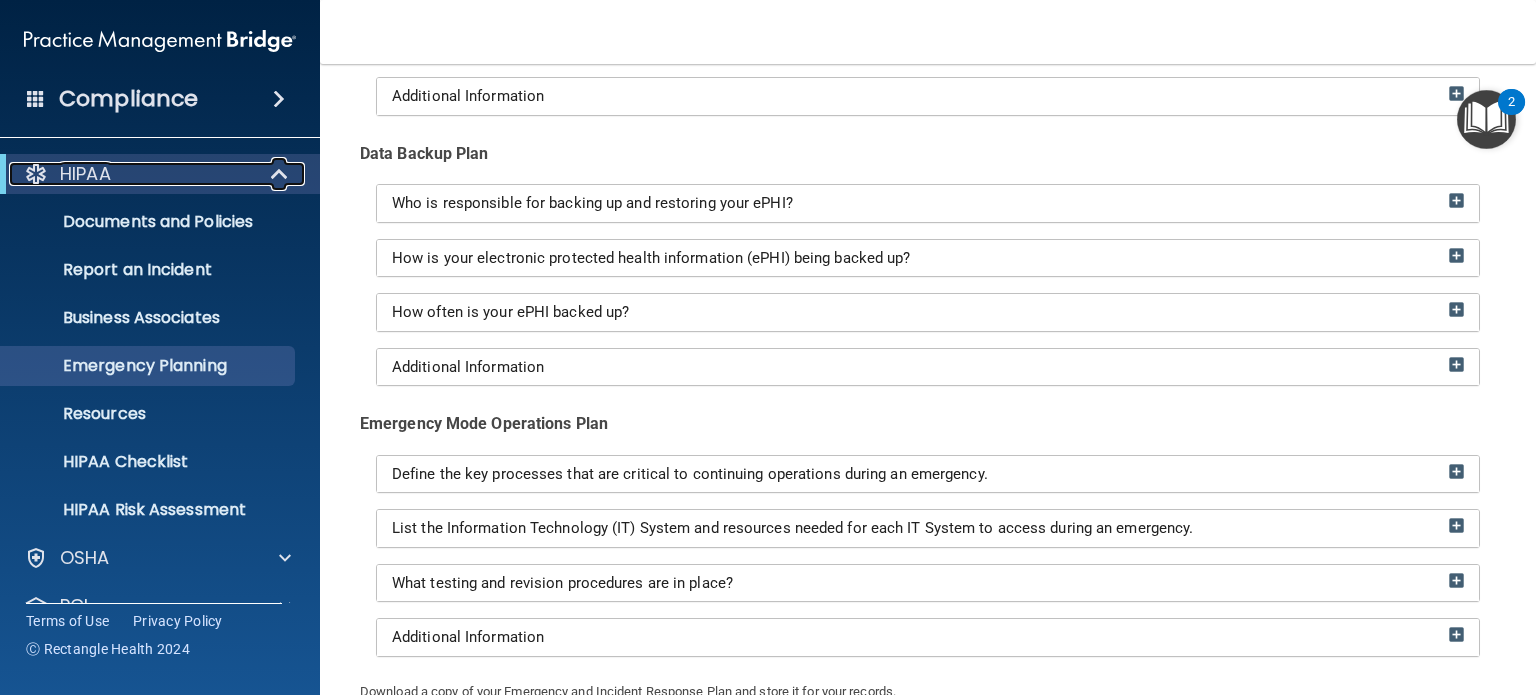 click at bounding box center (281, 174) 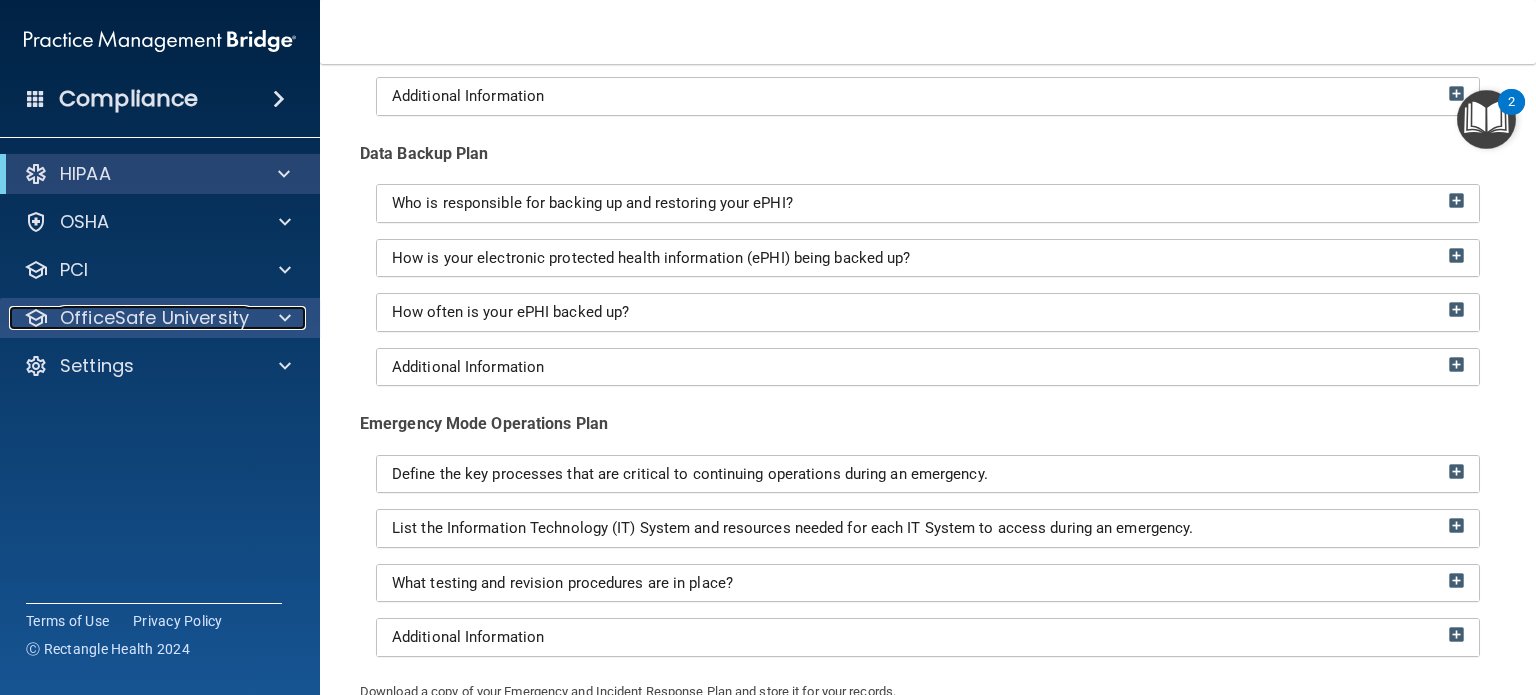 click at bounding box center [282, 318] 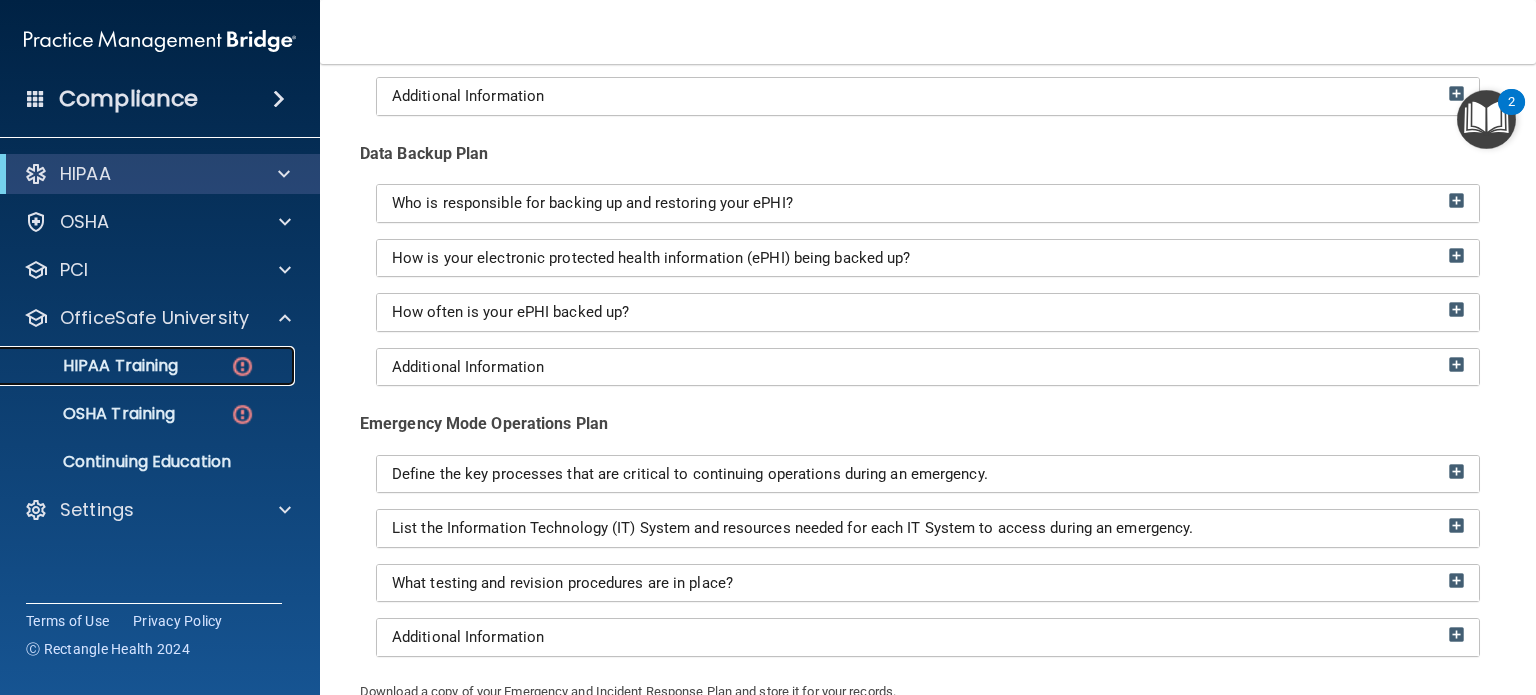 click on "HIPAA Training" at bounding box center [95, 366] 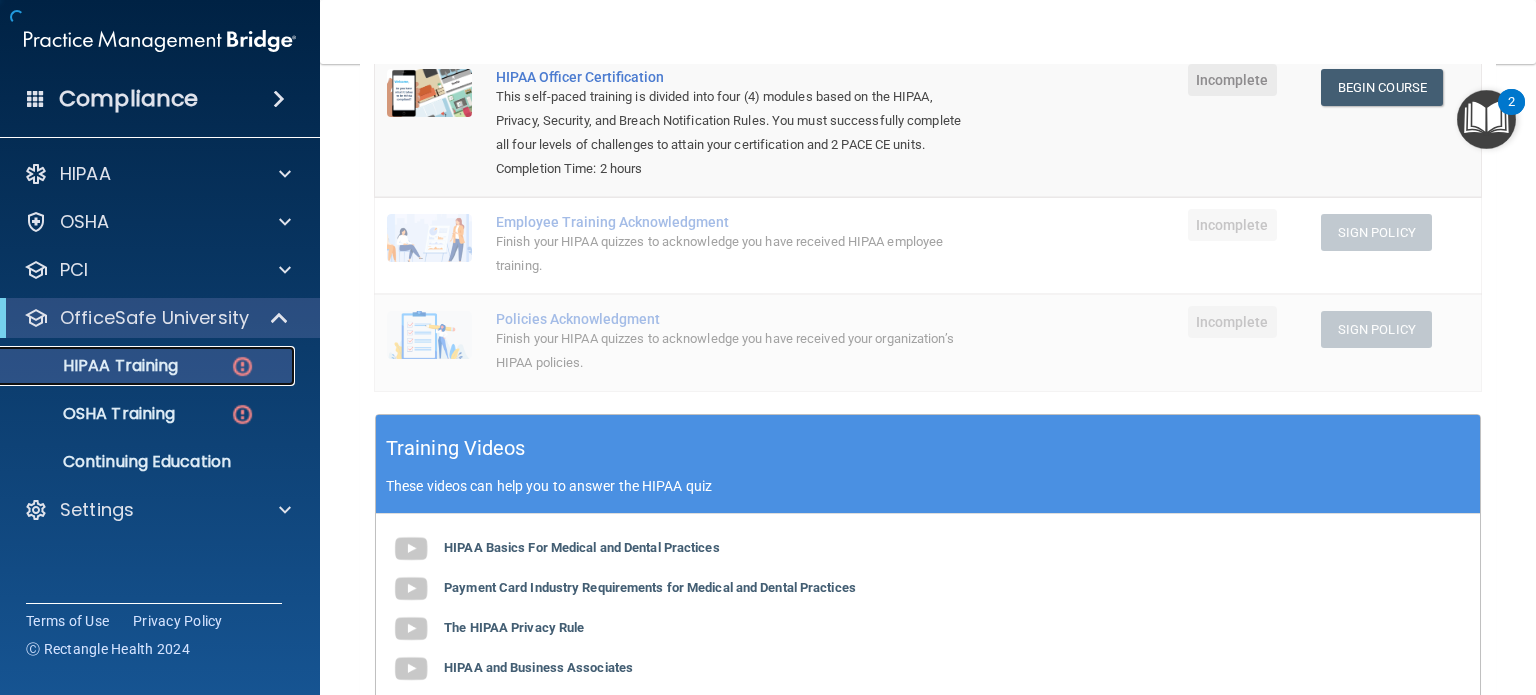 scroll, scrollTop: 600, scrollLeft: 0, axis: vertical 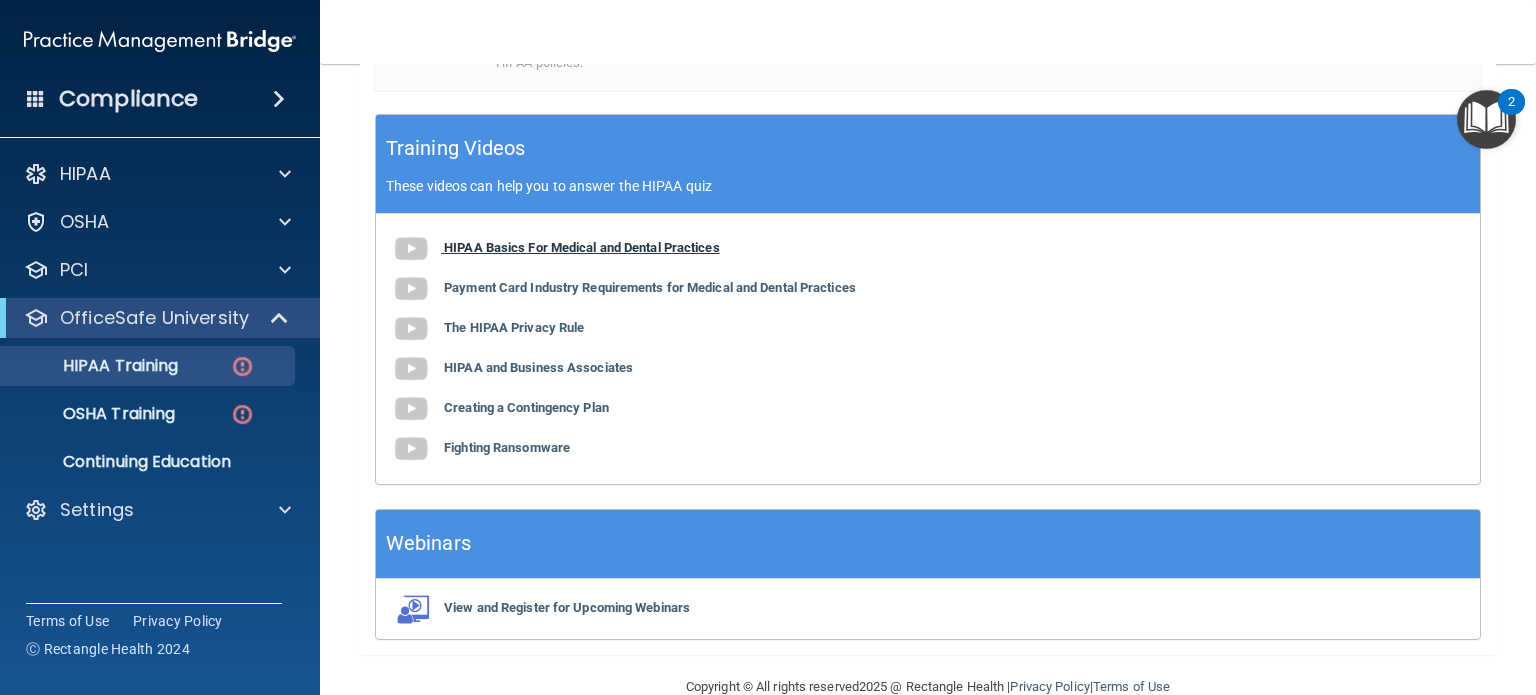click on "HIPAA Basics For Medical and Dental Practices" at bounding box center (582, 247) 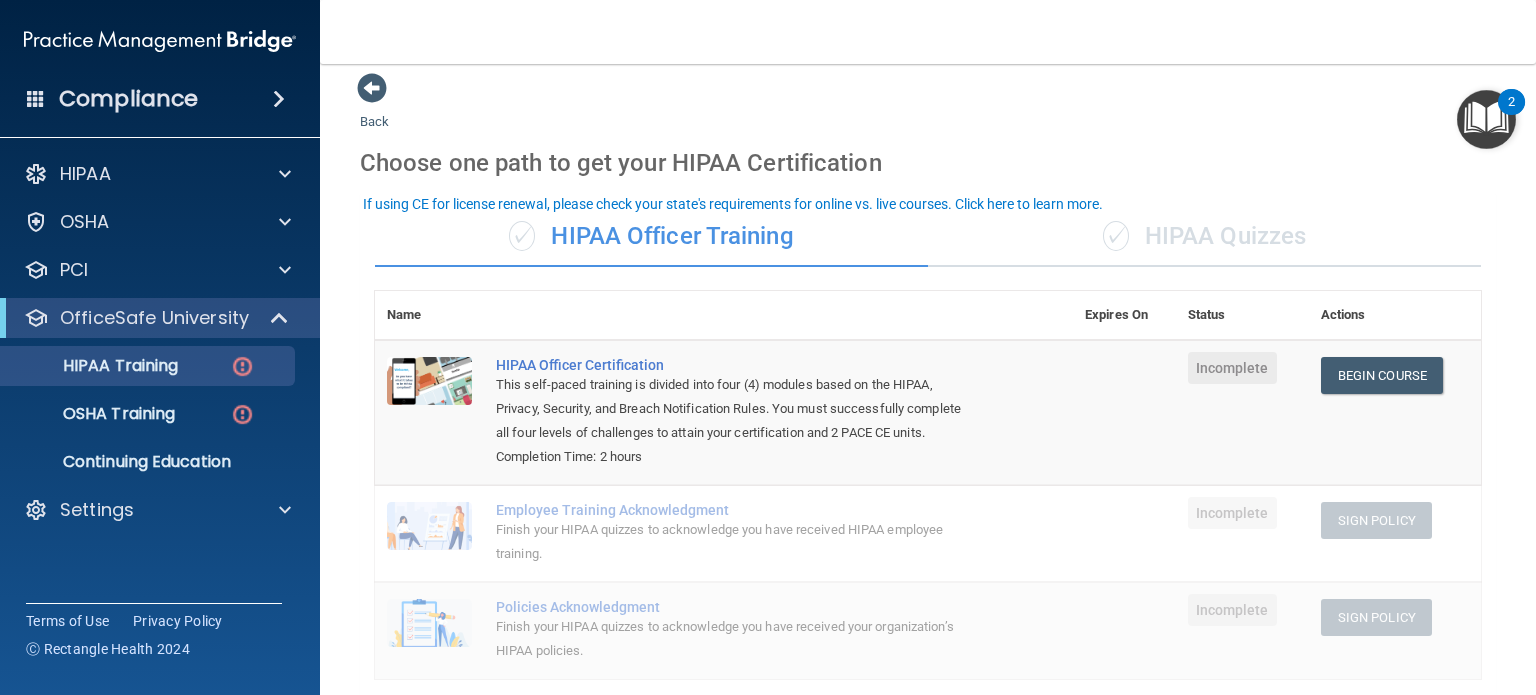 scroll, scrollTop: 0, scrollLeft: 0, axis: both 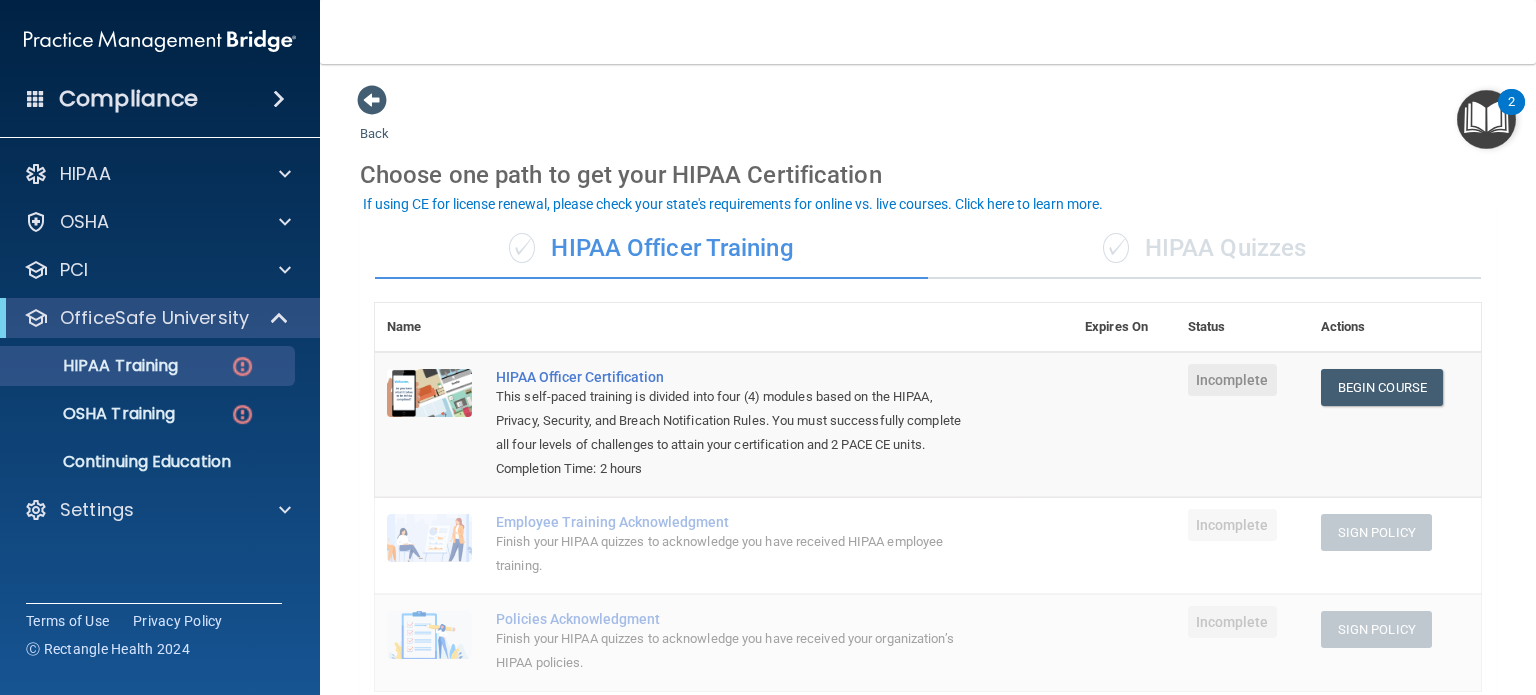 click on "✓   HIPAA Quizzes" at bounding box center [1204, 249] 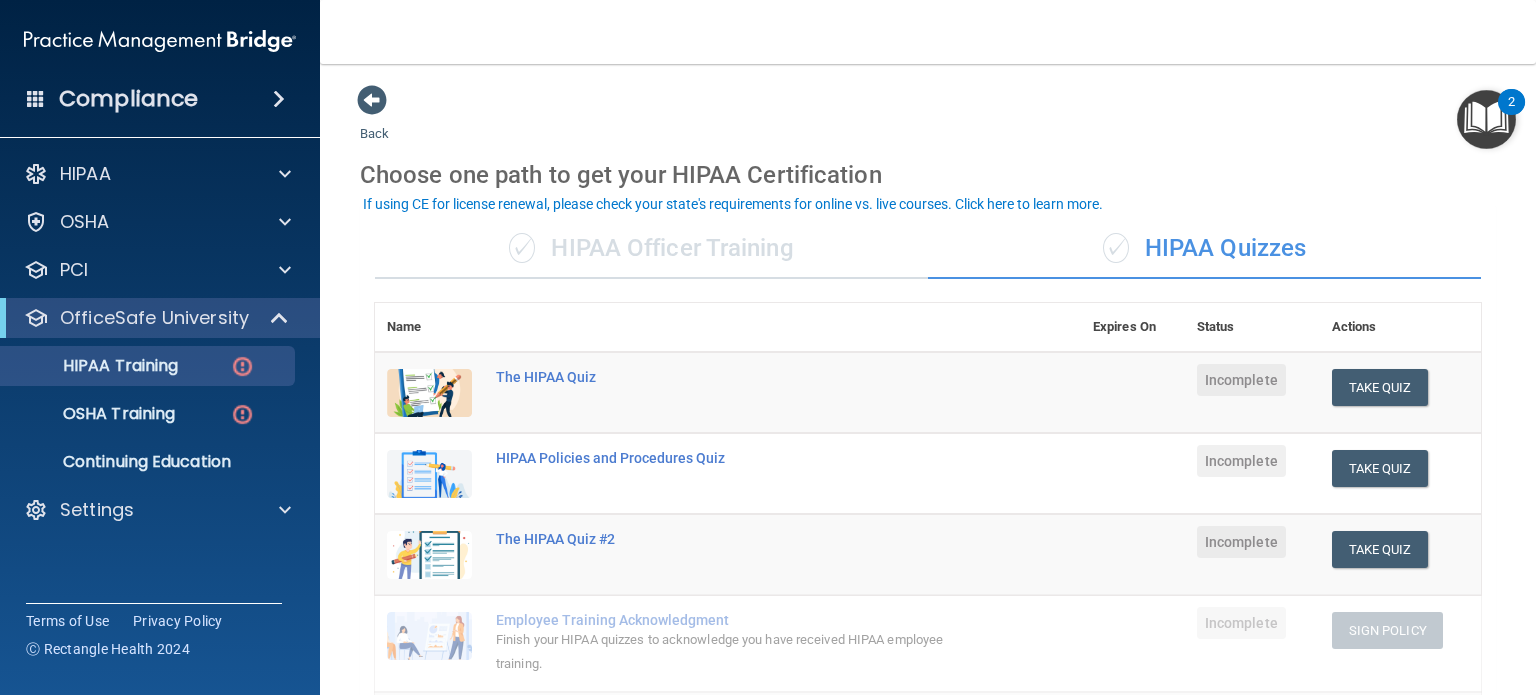 click on "✓   HIPAA Officer Training" at bounding box center [651, 249] 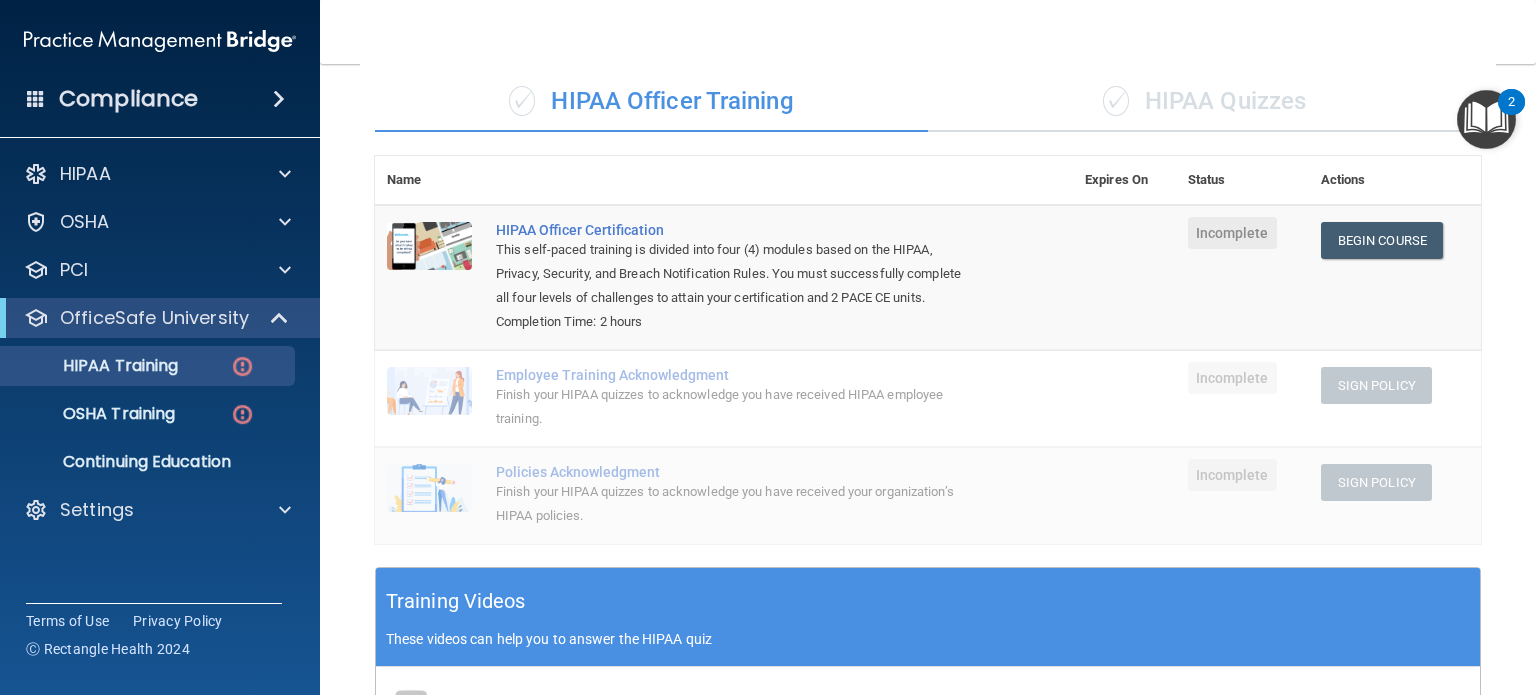 scroll, scrollTop: 63, scrollLeft: 0, axis: vertical 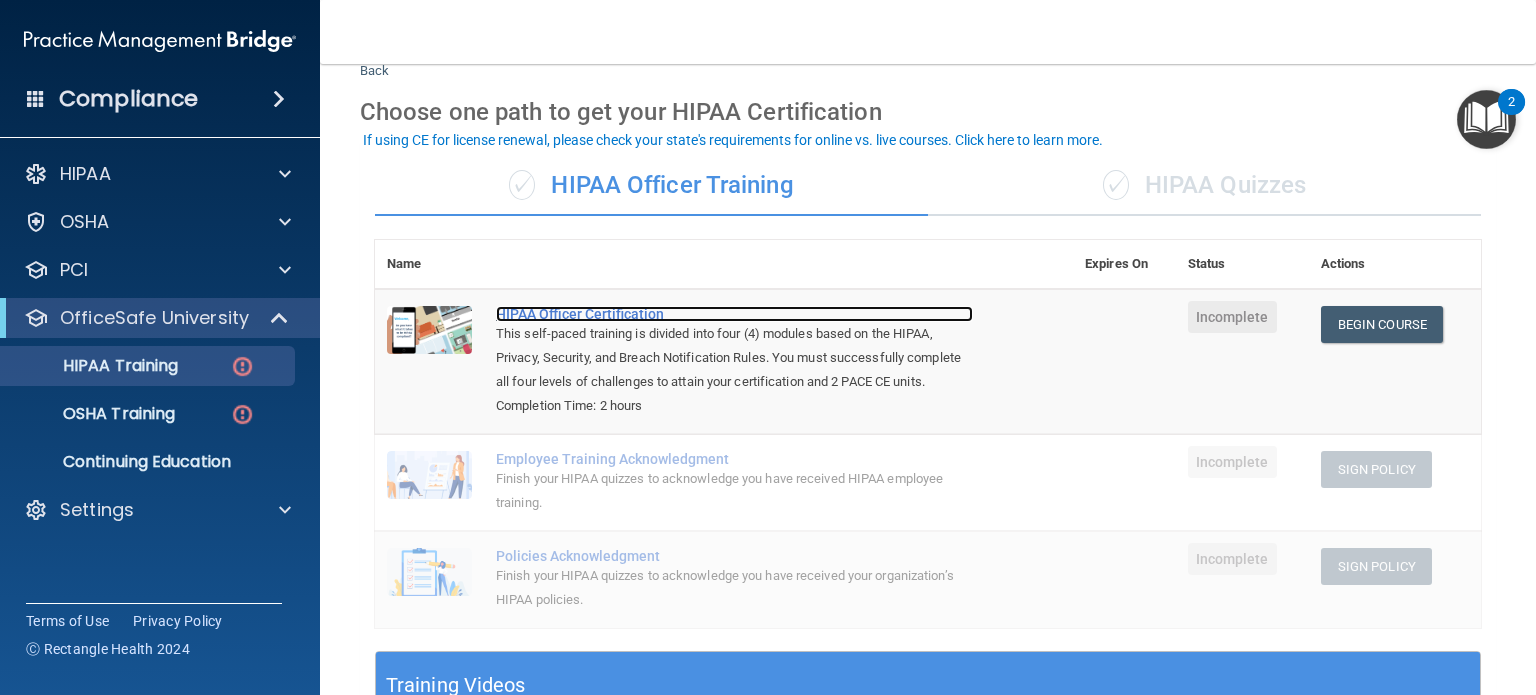 click on "HIPAA Officer Certification" at bounding box center [734, 314] 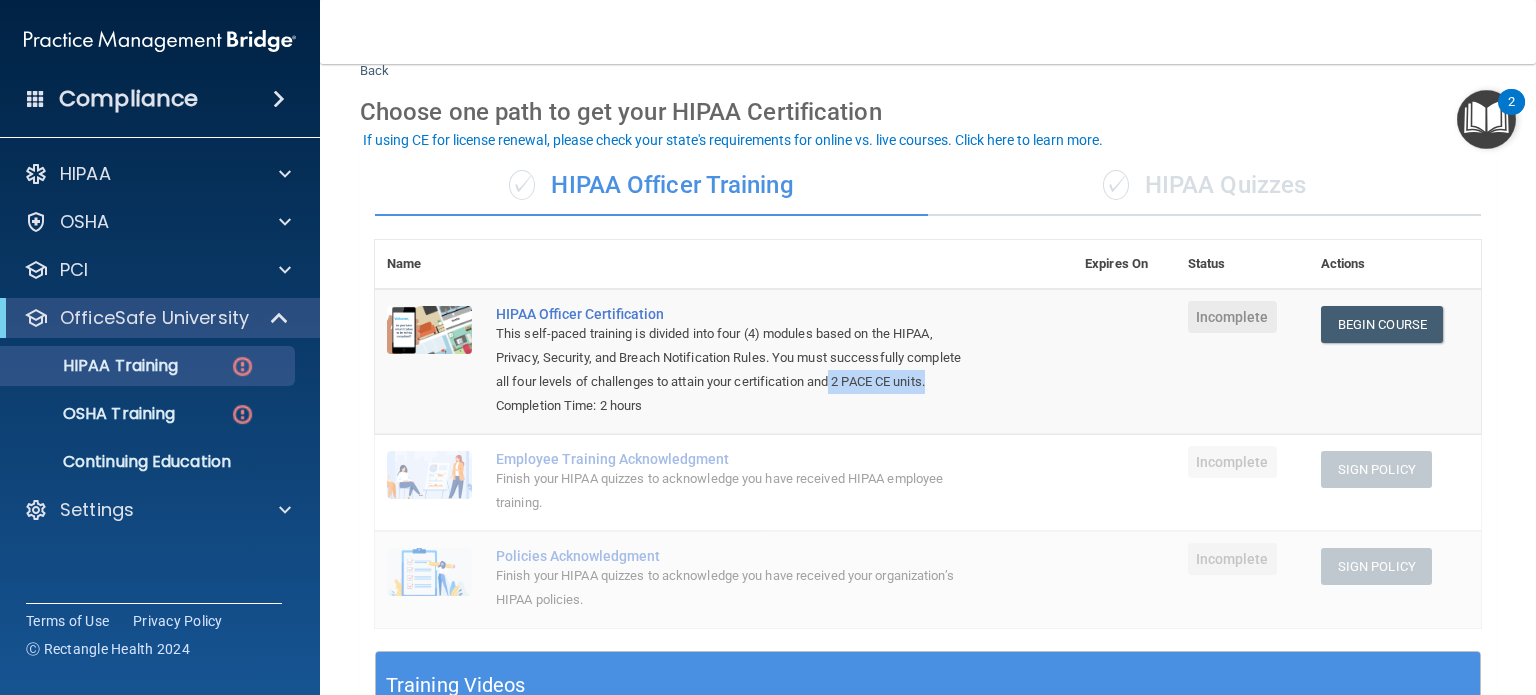 drag, startPoint x: 894, startPoint y: 374, endPoint x: 948, endPoint y: 395, distance: 57.939625 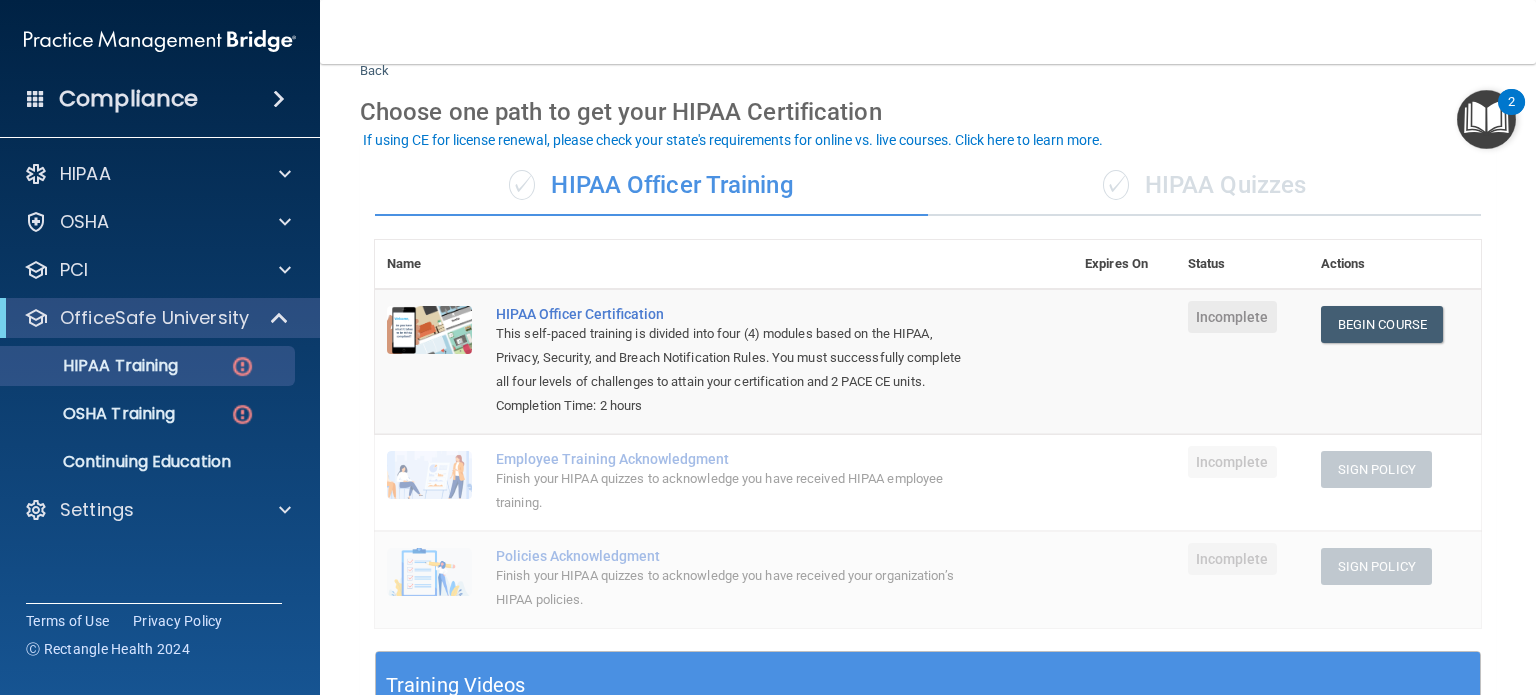 click on "This self-paced training is divided into four (4) modules based on the HIPAA, Privacy, Security, and Breach Notification Rules. You must successfully complete all four levels of challenges to attain your certification and 2 PACE CE units." at bounding box center [734, 358] 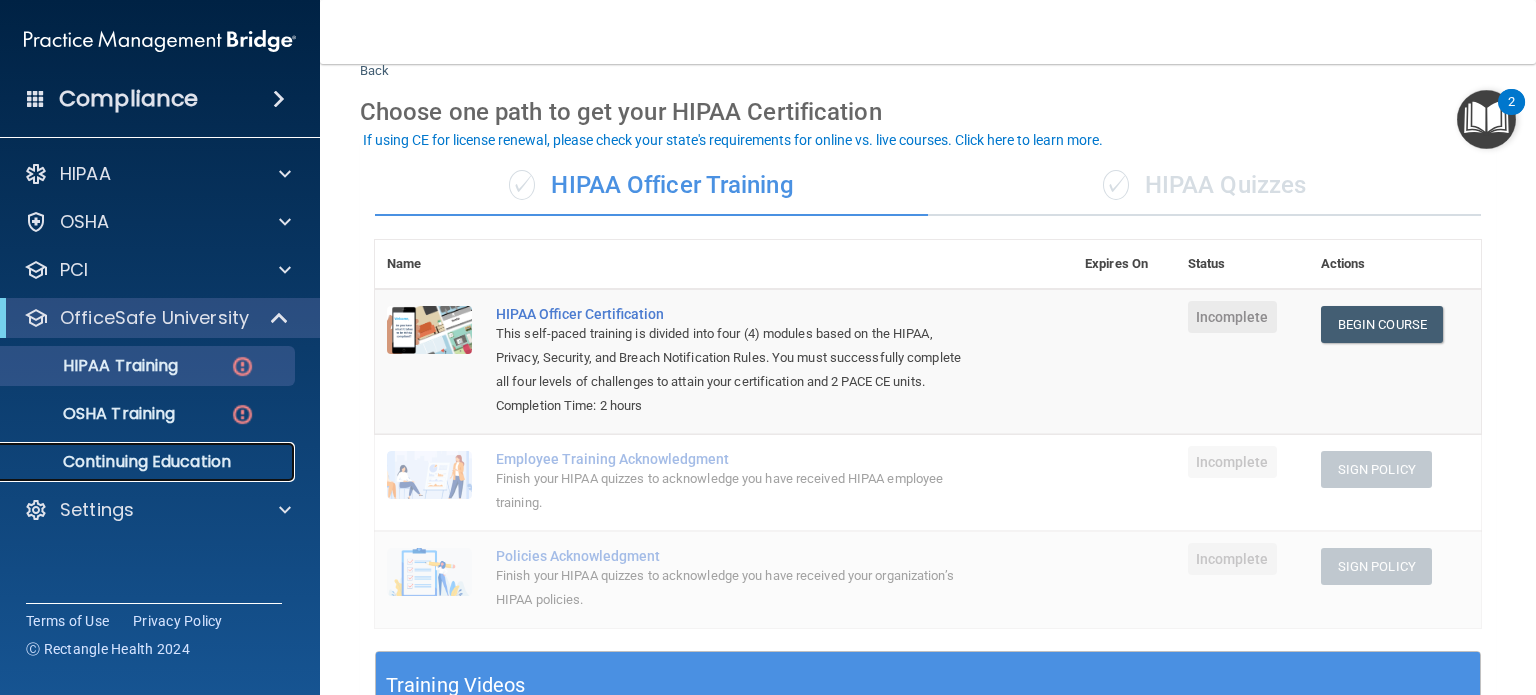 click on "Continuing Education" at bounding box center [149, 462] 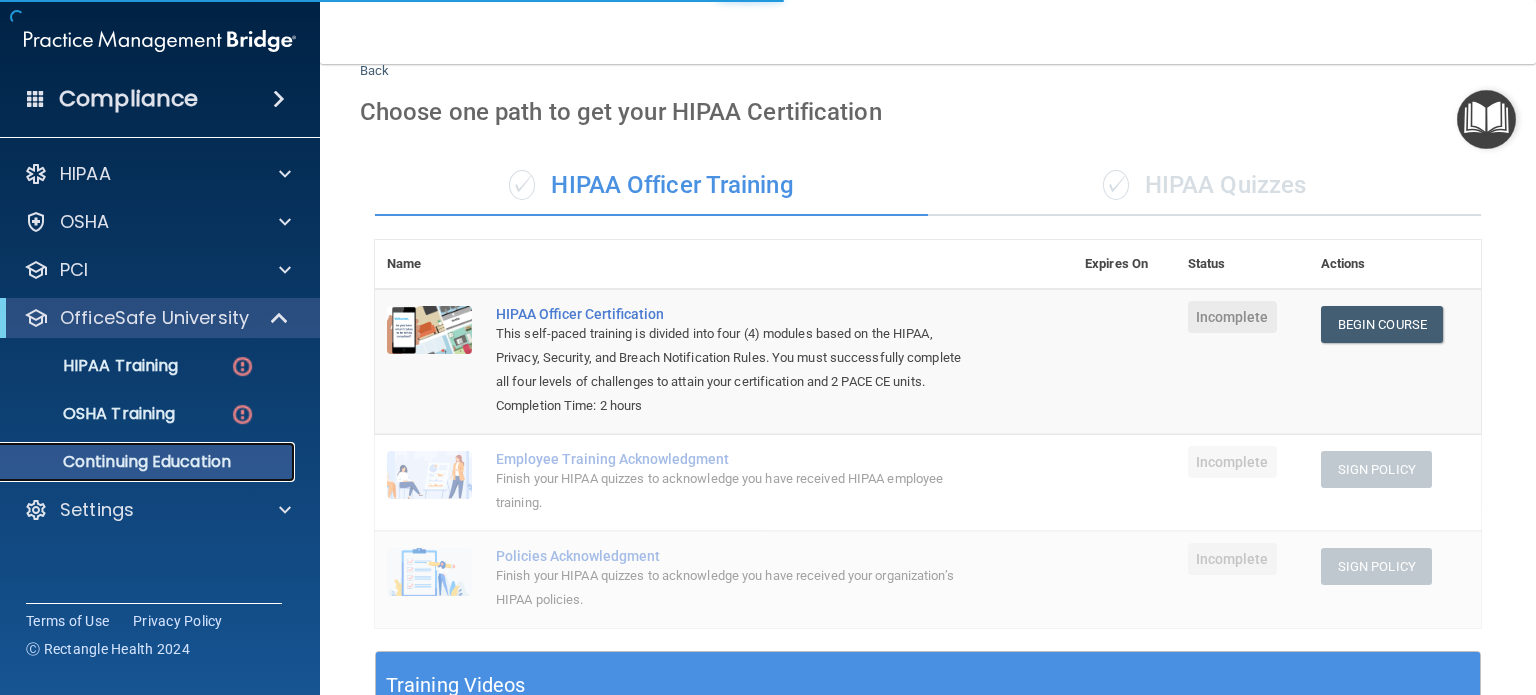 scroll, scrollTop: 0, scrollLeft: 0, axis: both 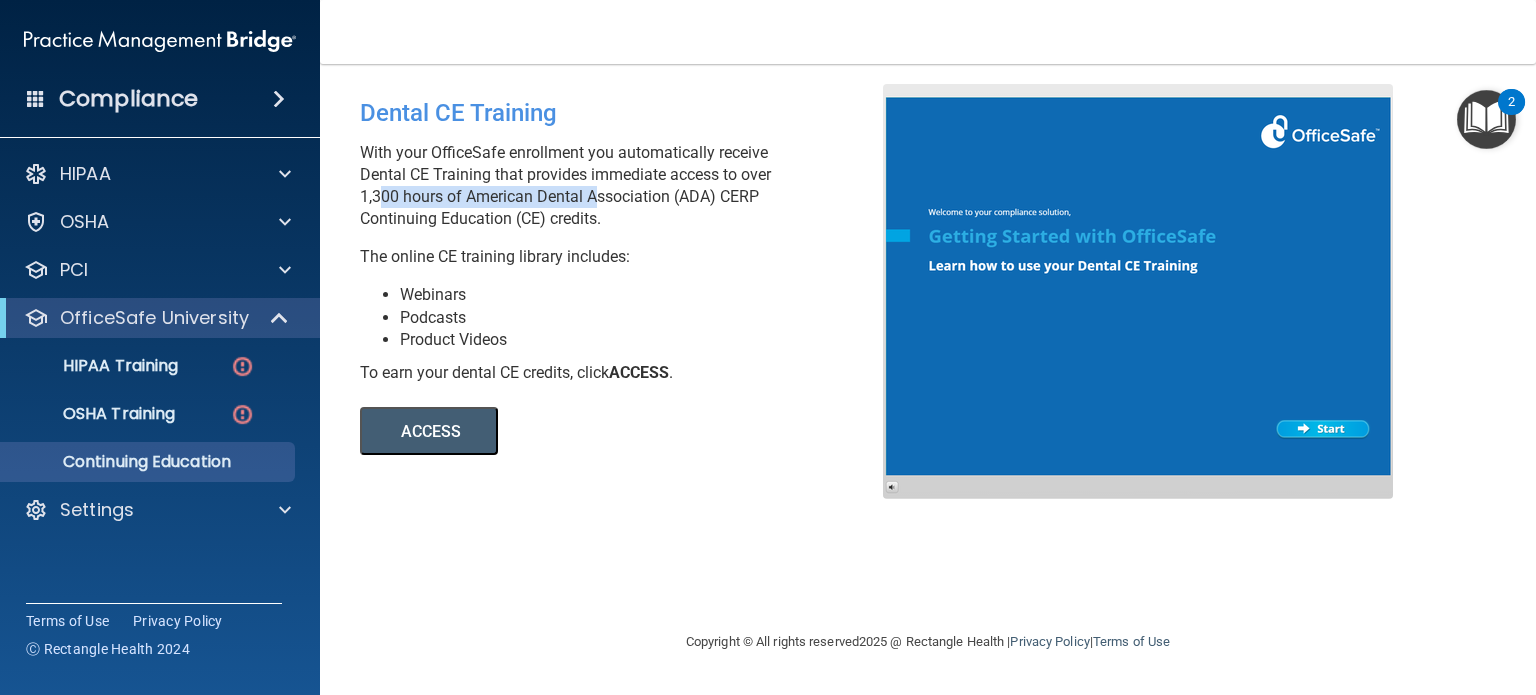 drag, startPoint x: 371, startPoint y: 196, endPoint x: 599, endPoint y: 201, distance: 228.05482 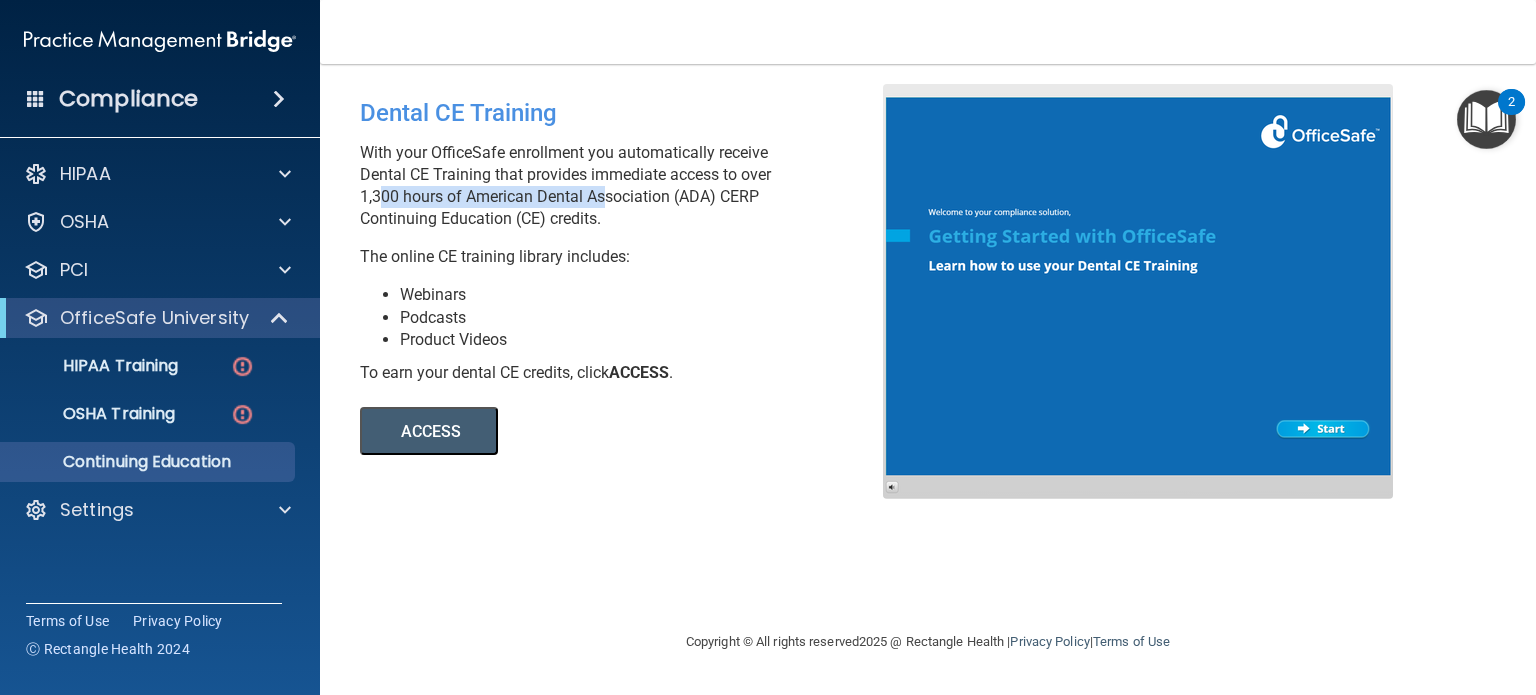 click on "ACCESS" at bounding box center [429, 431] 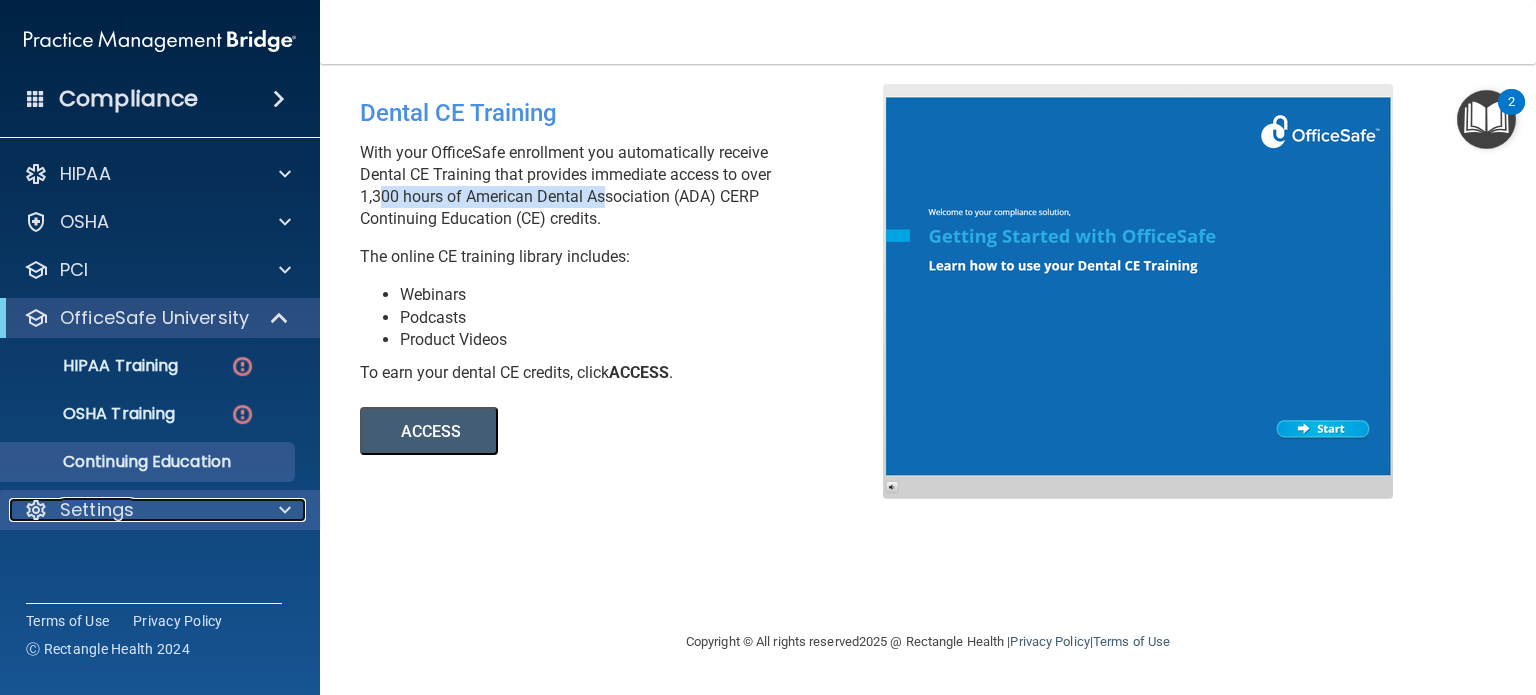 click at bounding box center [285, 510] 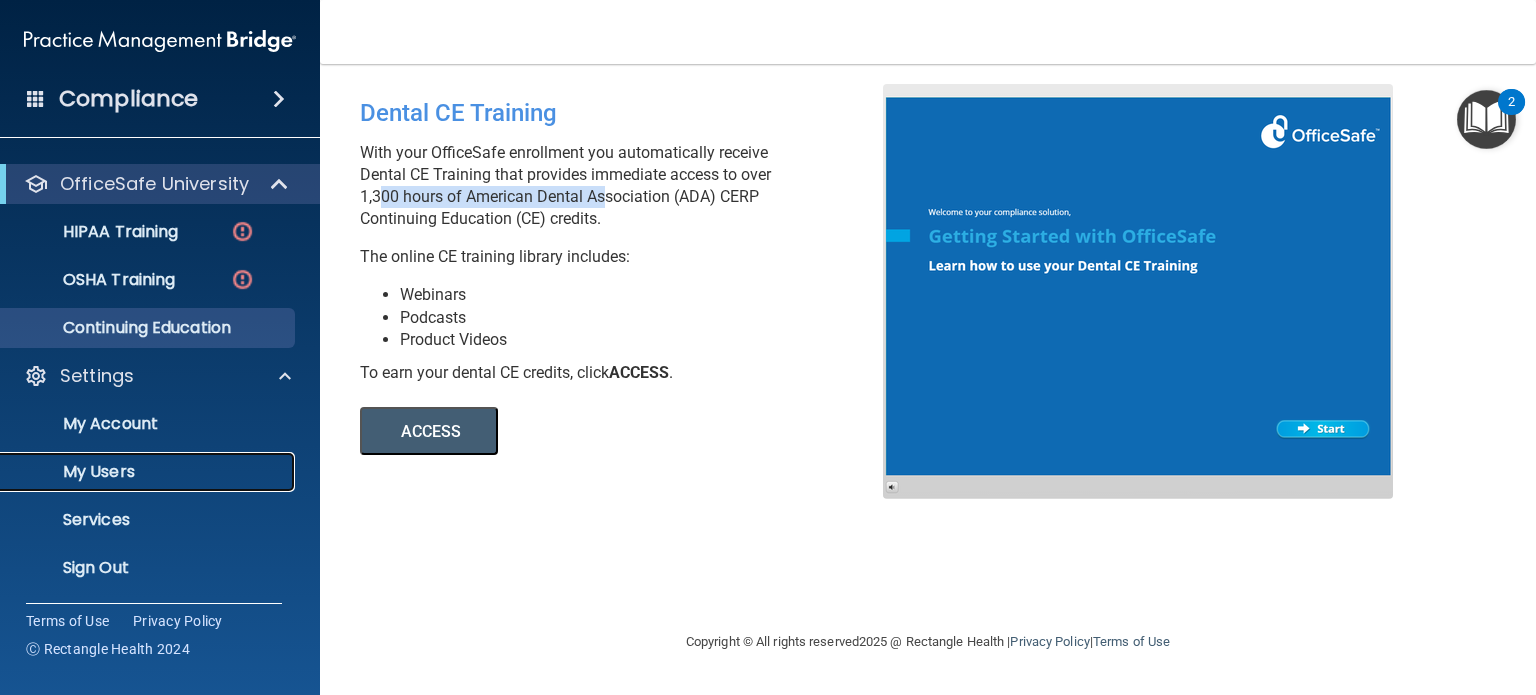 click on "My Users" at bounding box center [149, 472] 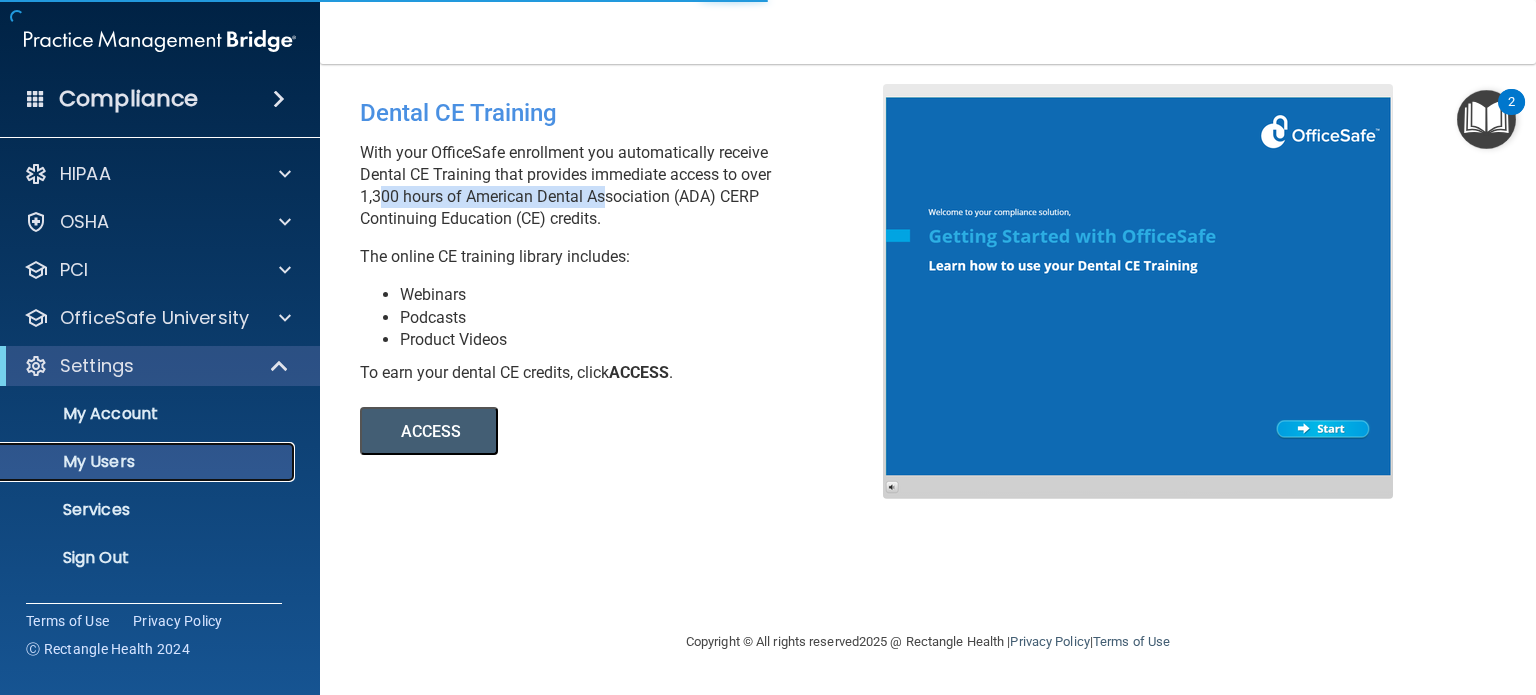 scroll, scrollTop: 0, scrollLeft: 0, axis: both 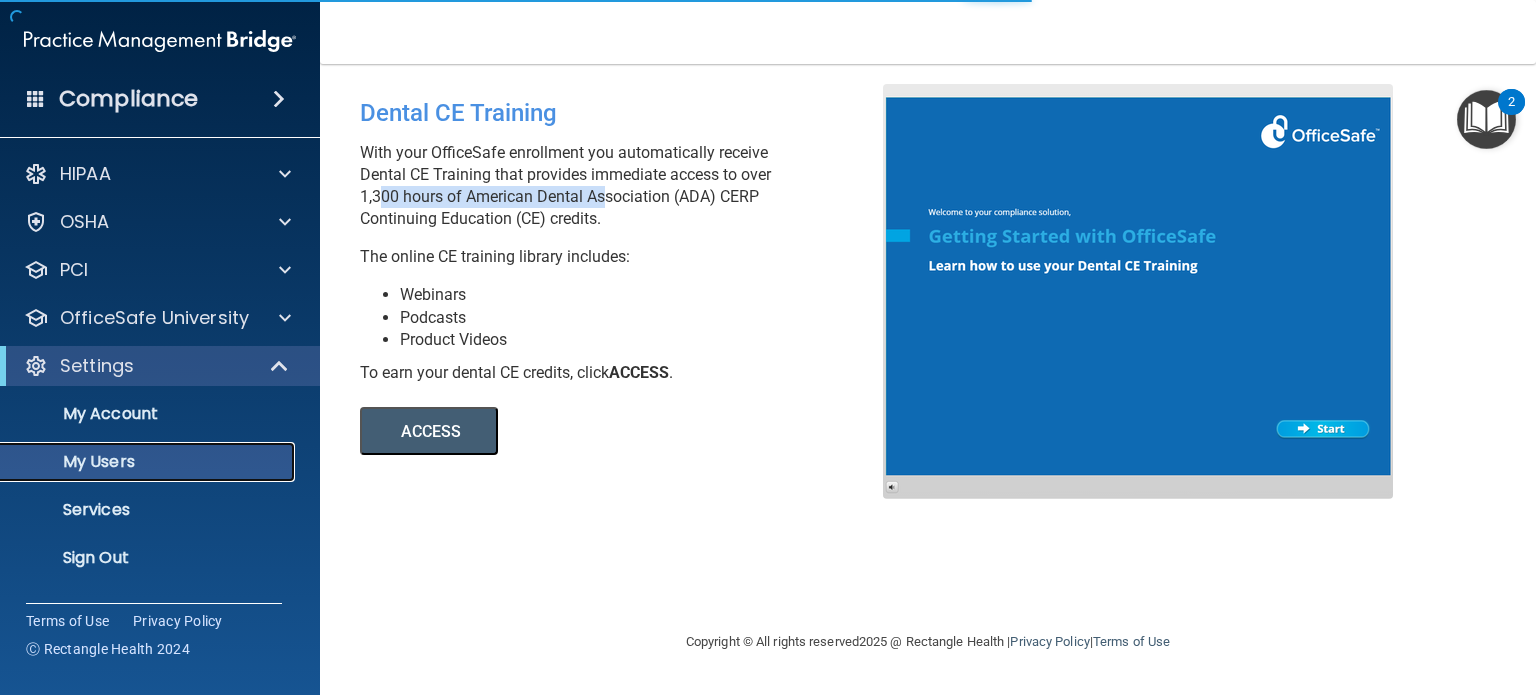 select on "20" 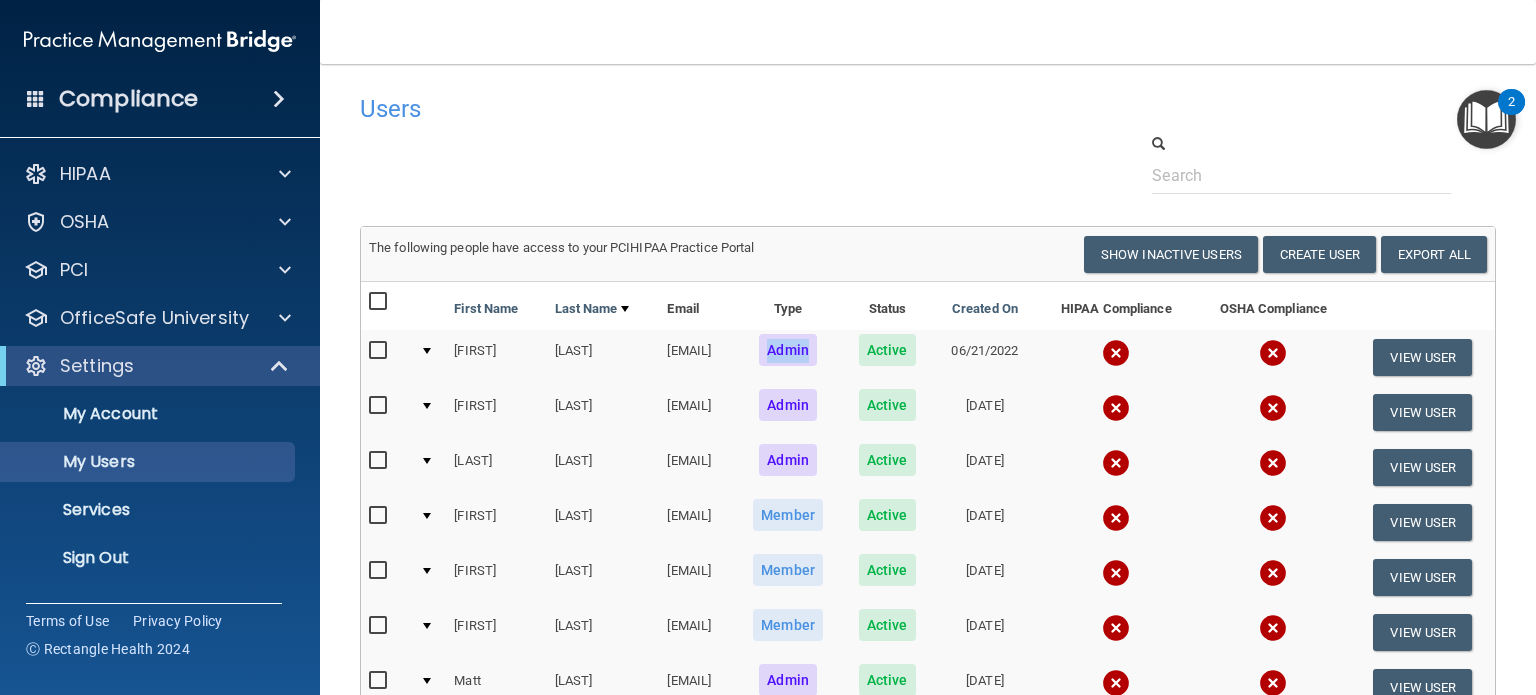 drag, startPoint x: 876, startPoint y: 351, endPoint x: 927, endPoint y: 342, distance: 51.78803 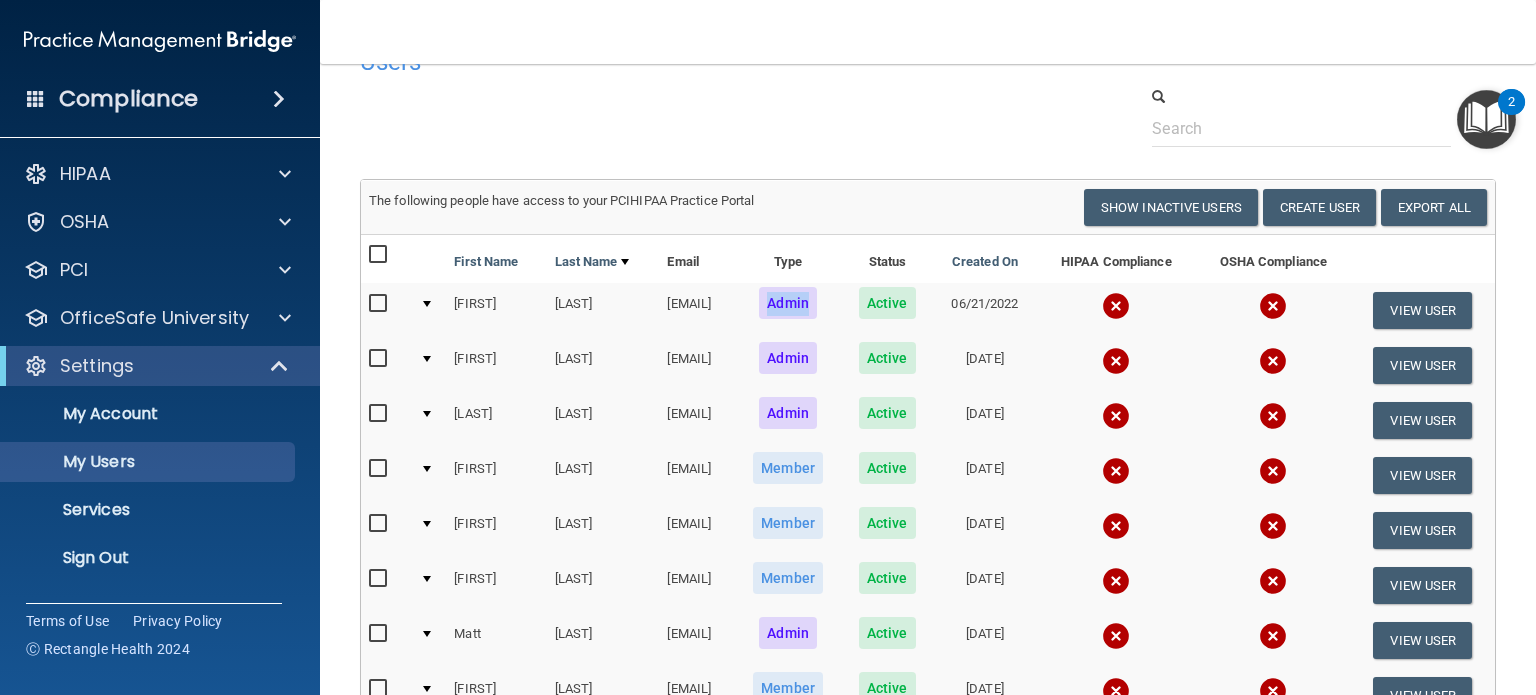 scroll, scrollTop: 0, scrollLeft: 0, axis: both 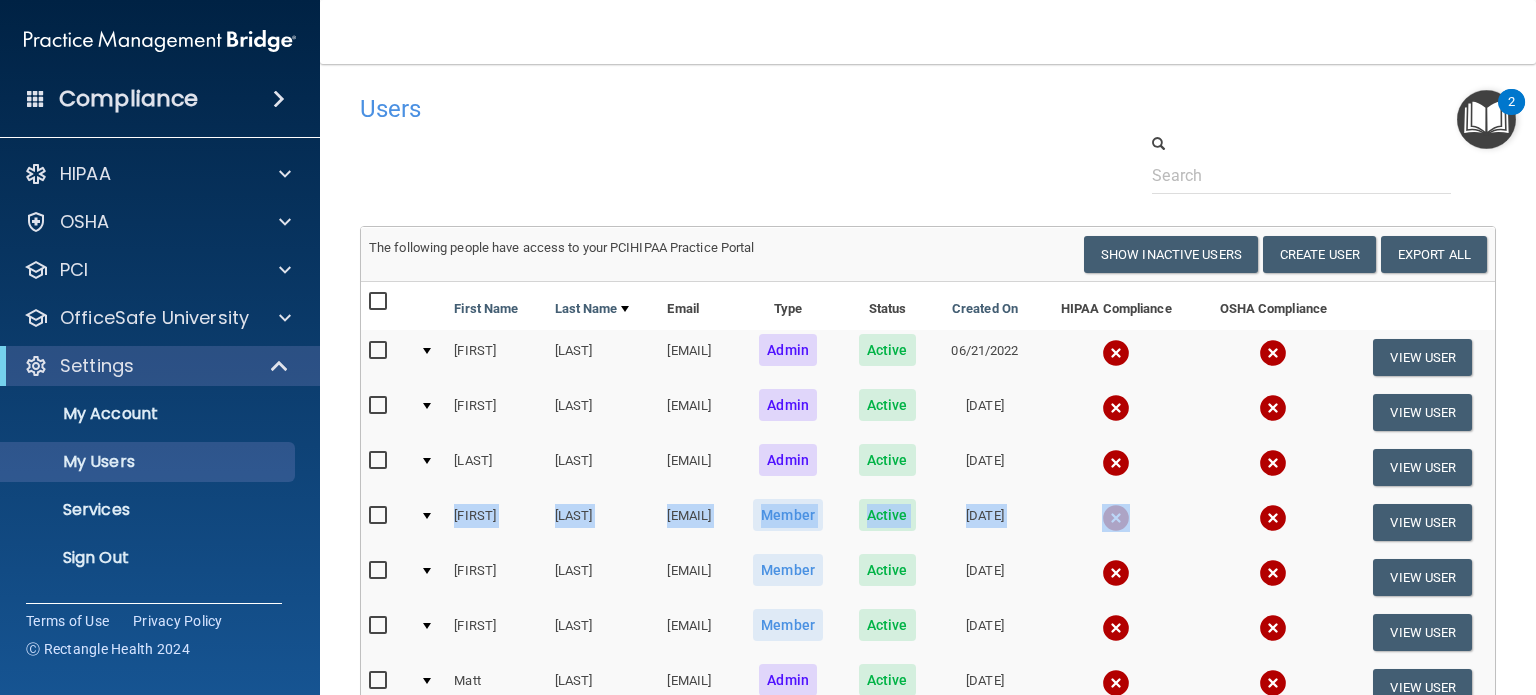drag, startPoint x: 426, startPoint y: 512, endPoint x: 1290, endPoint y: 510, distance: 864.0023 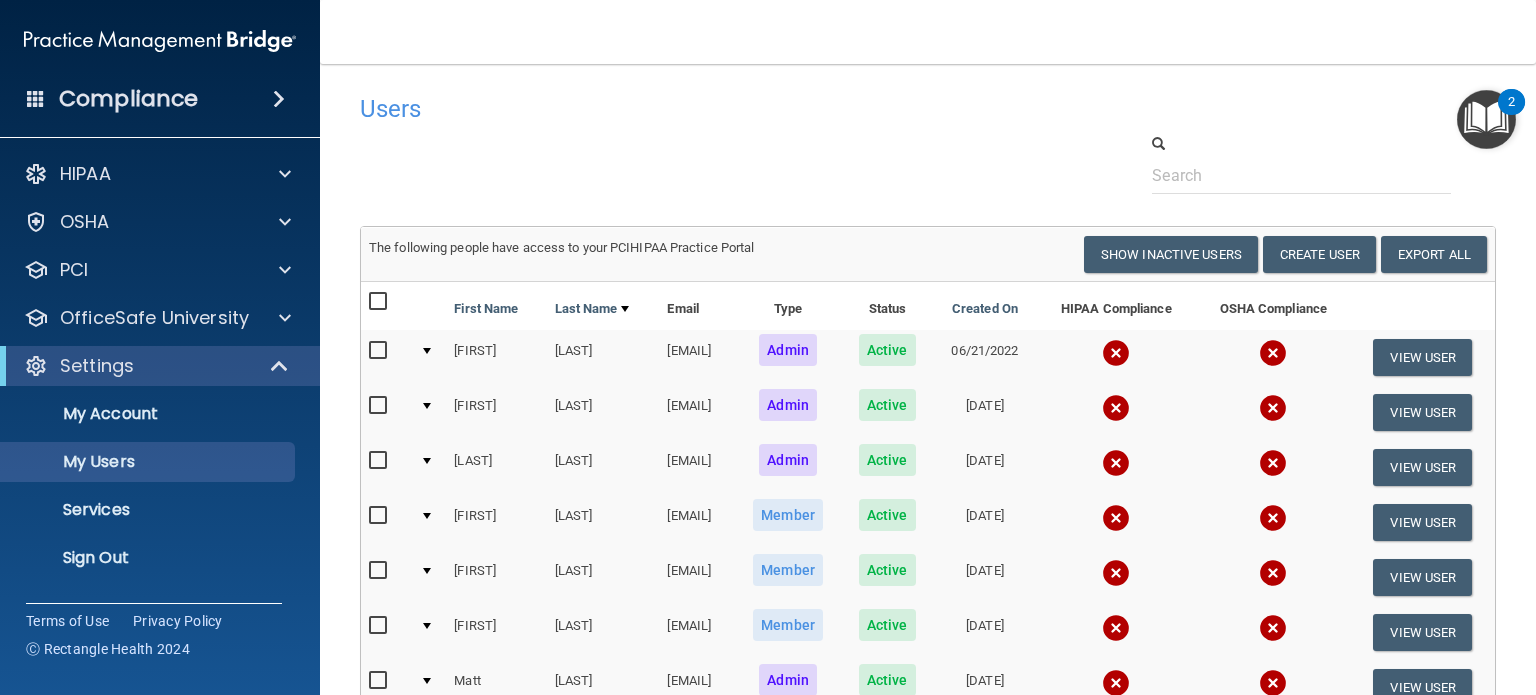click on "07/12/2023" at bounding box center (985, 467) 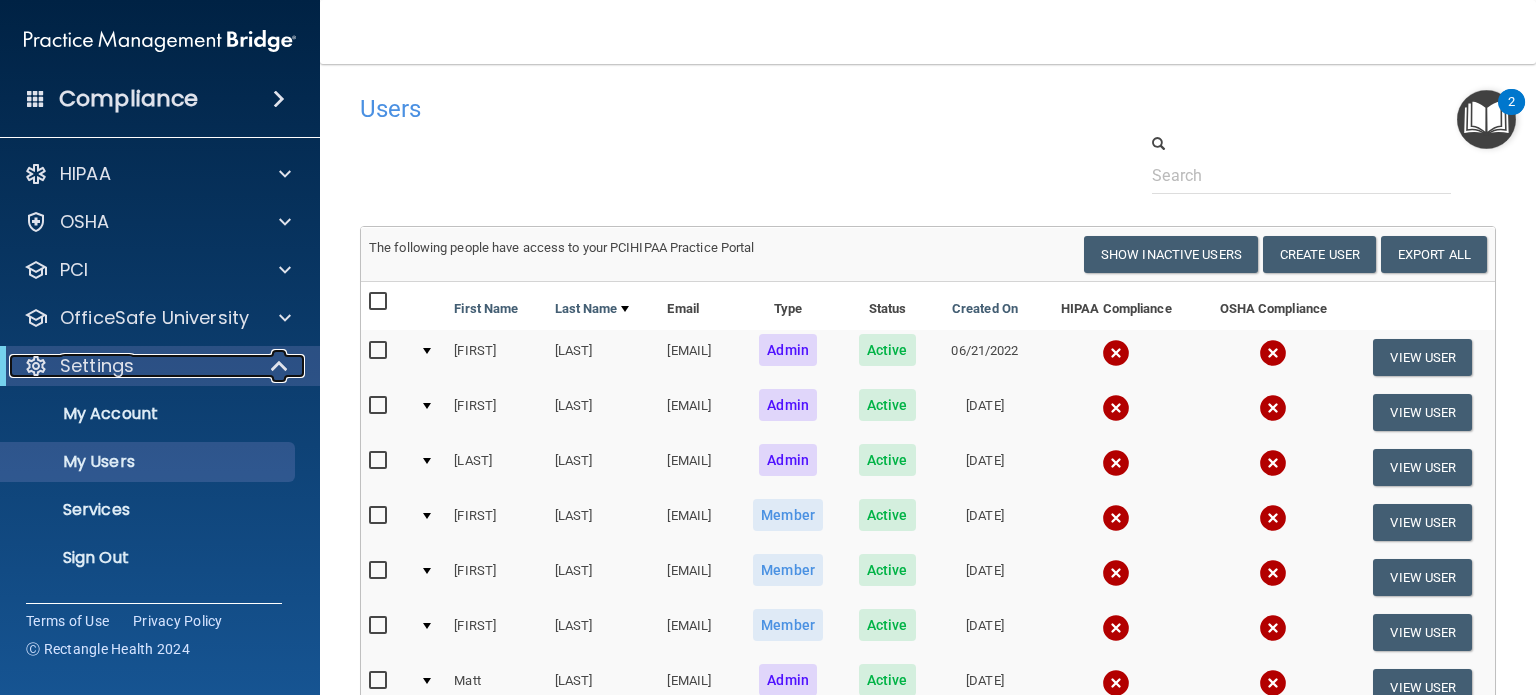 click at bounding box center (281, 366) 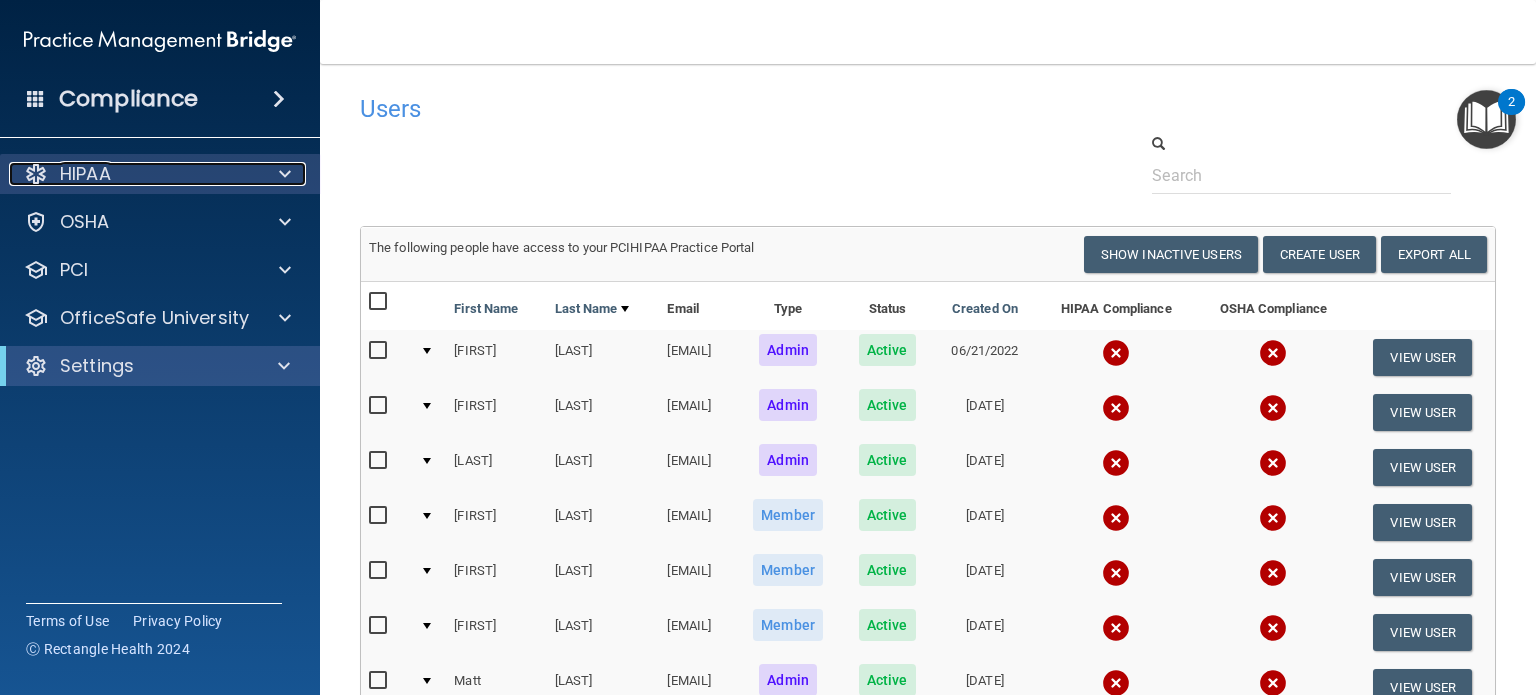 click at bounding box center [285, 174] 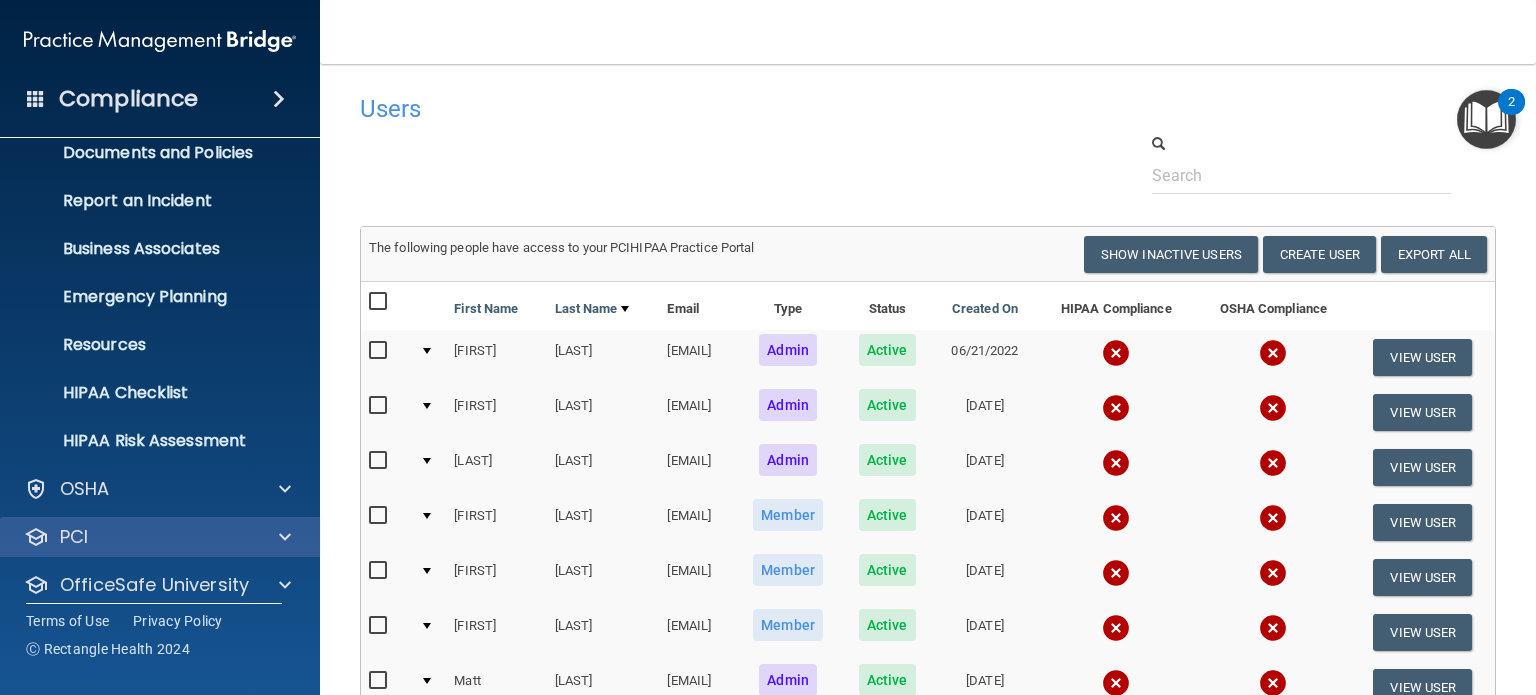 scroll, scrollTop: 134, scrollLeft: 0, axis: vertical 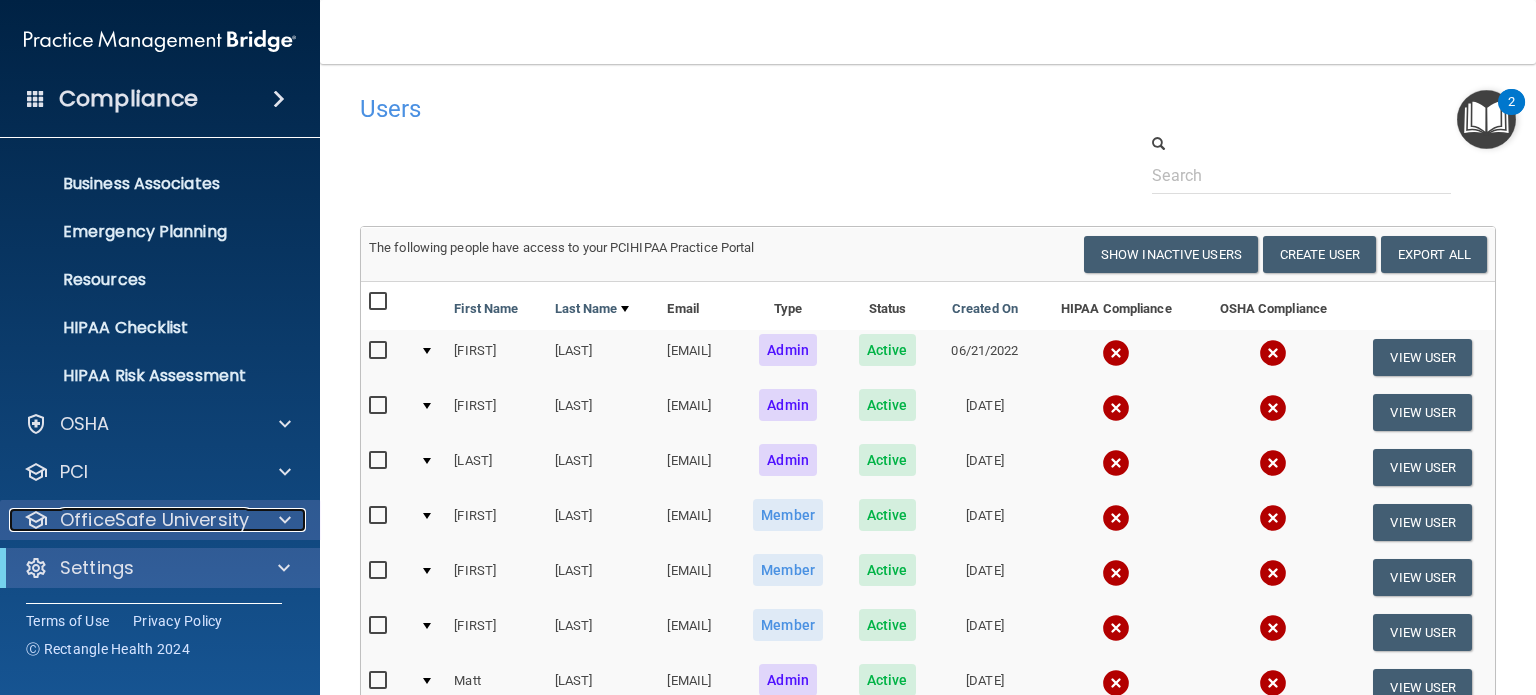 click at bounding box center (282, 520) 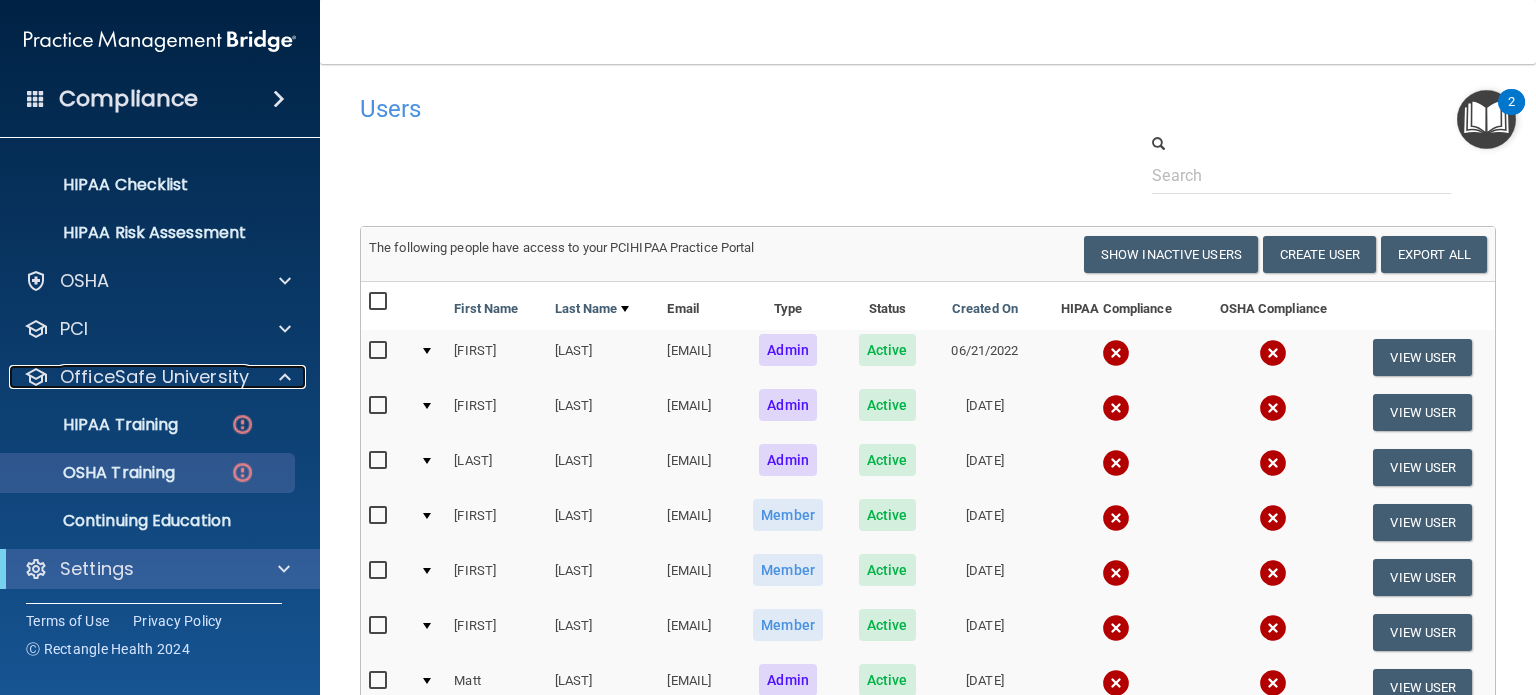 scroll, scrollTop: 278, scrollLeft: 0, axis: vertical 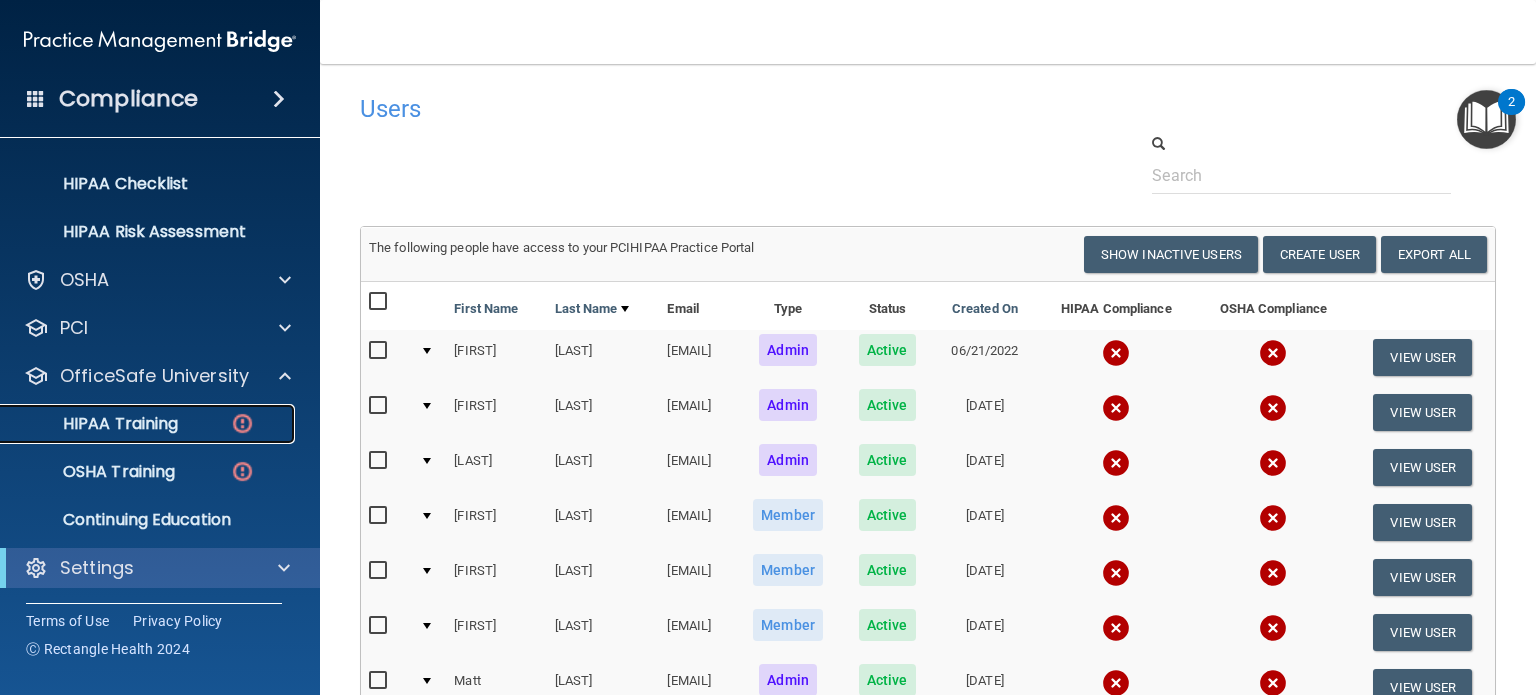click on "HIPAA Training" at bounding box center [95, 424] 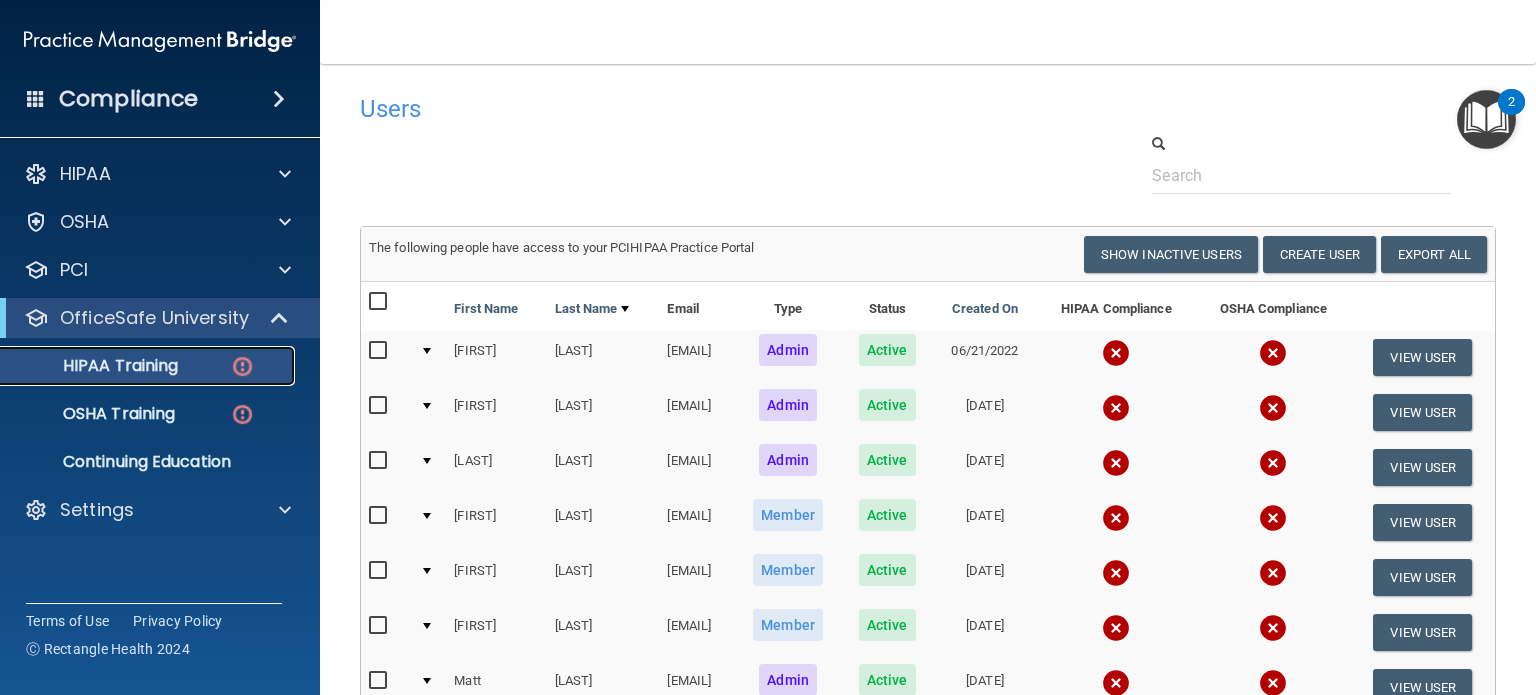 scroll, scrollTop: 0, scrollLeft: 0, axis: both 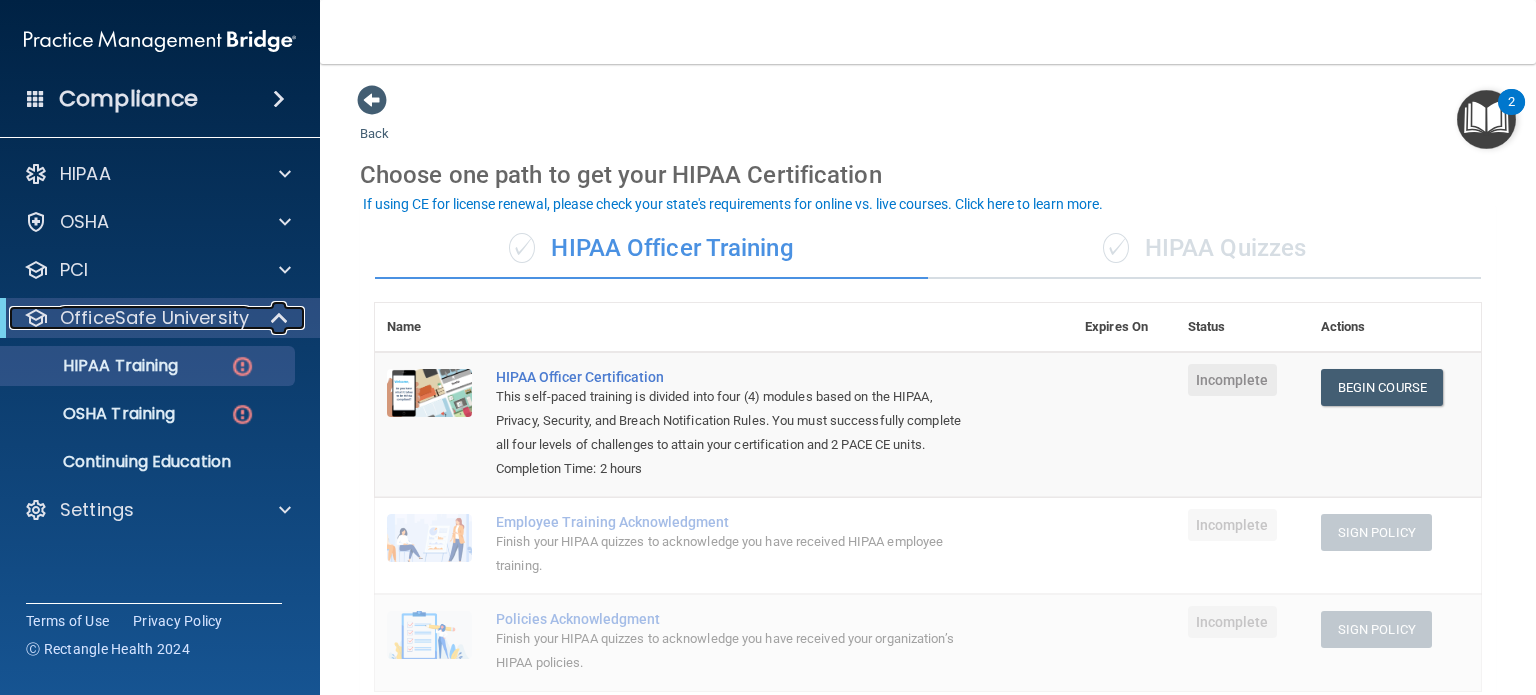 click at bounding box center [281, 318] 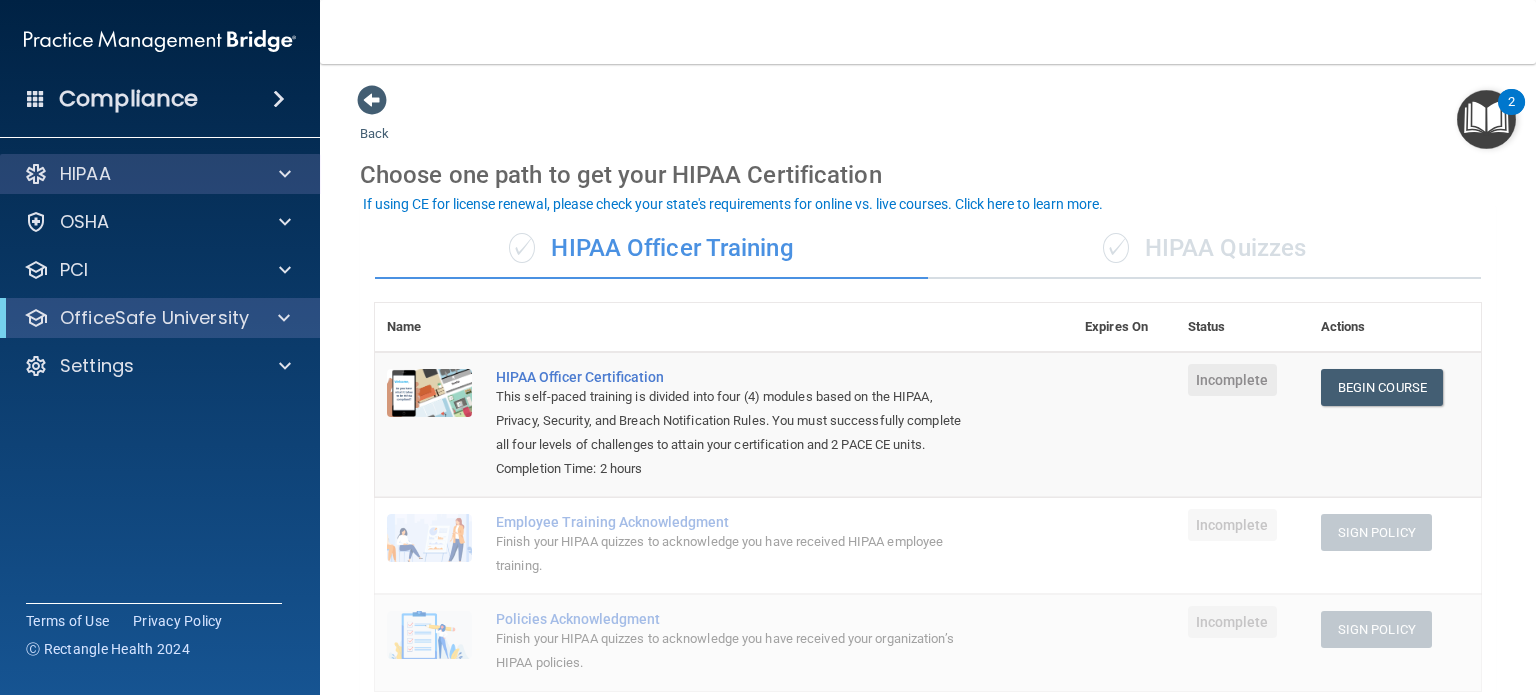 click on "HIPAA" at bounding box center [160, 174] 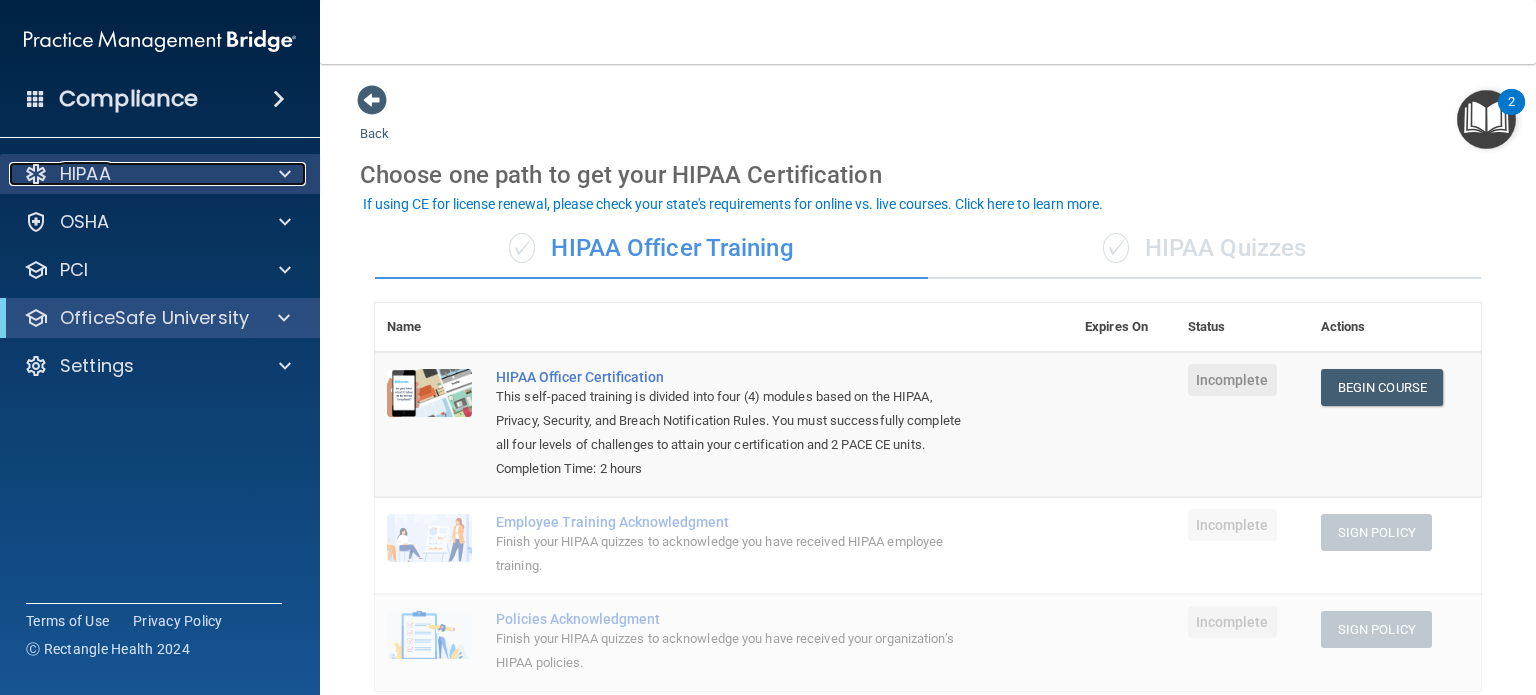 click at bounding box center (285, 174) 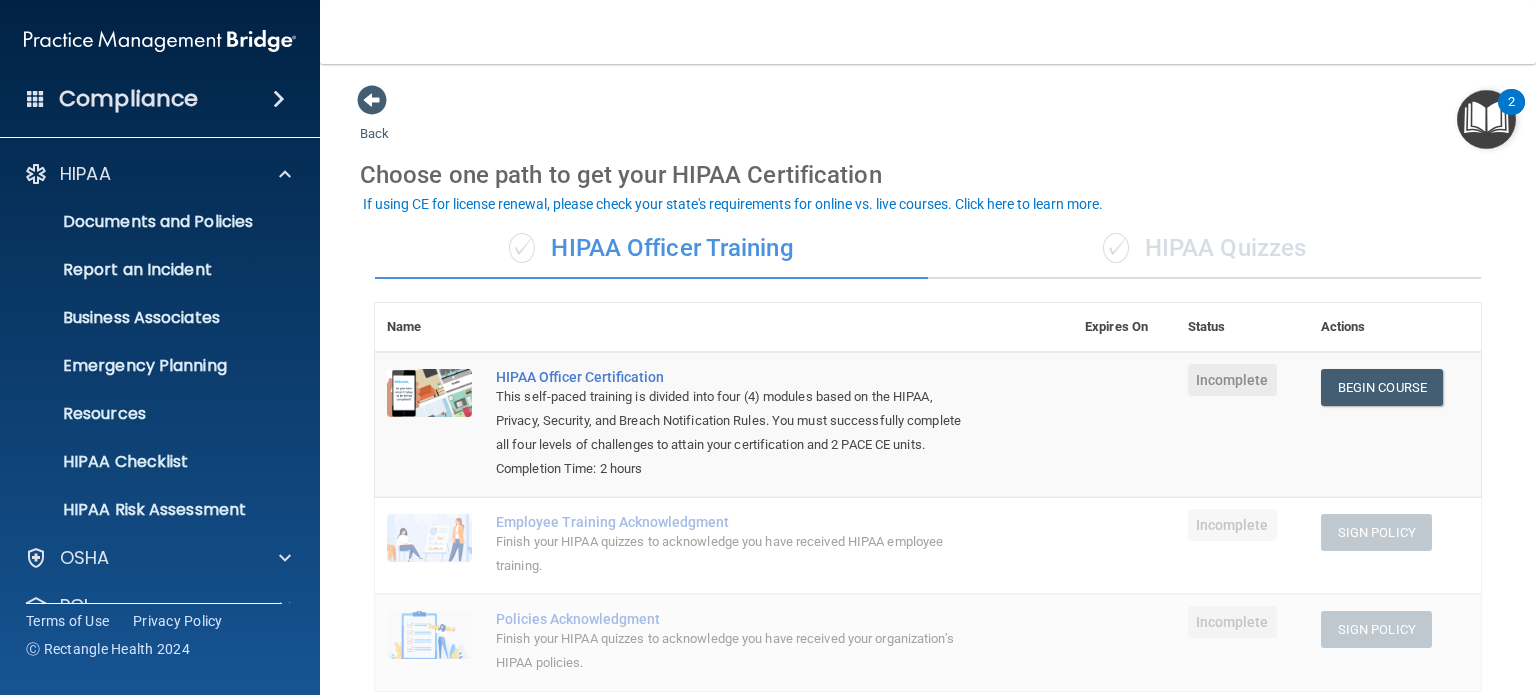 click at bounding box center (279, 99) 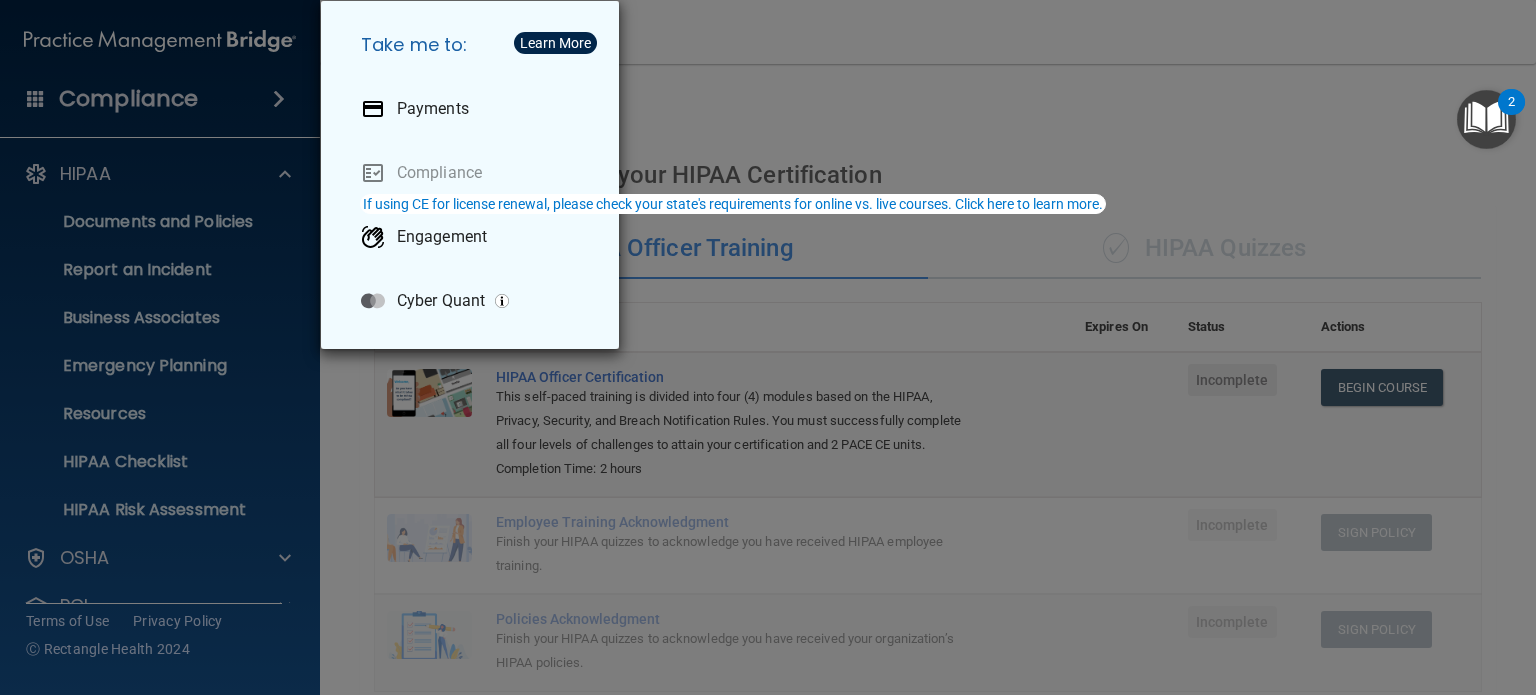 click on "Take me to:             Payments                   Compliance                     Engagement                     Cyber Quant" at bounding box center [768, 347] 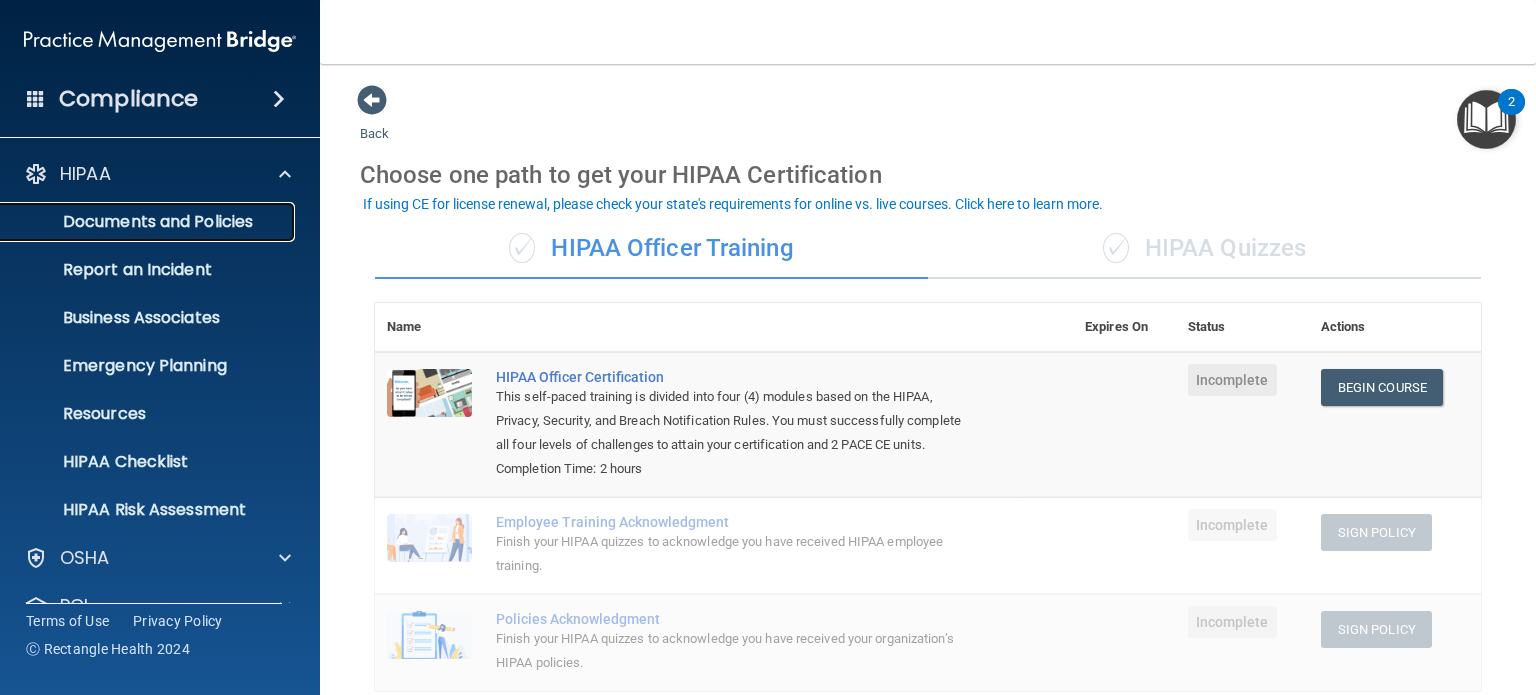 click on "Documents and Policies" at bounding box center [149, 222] 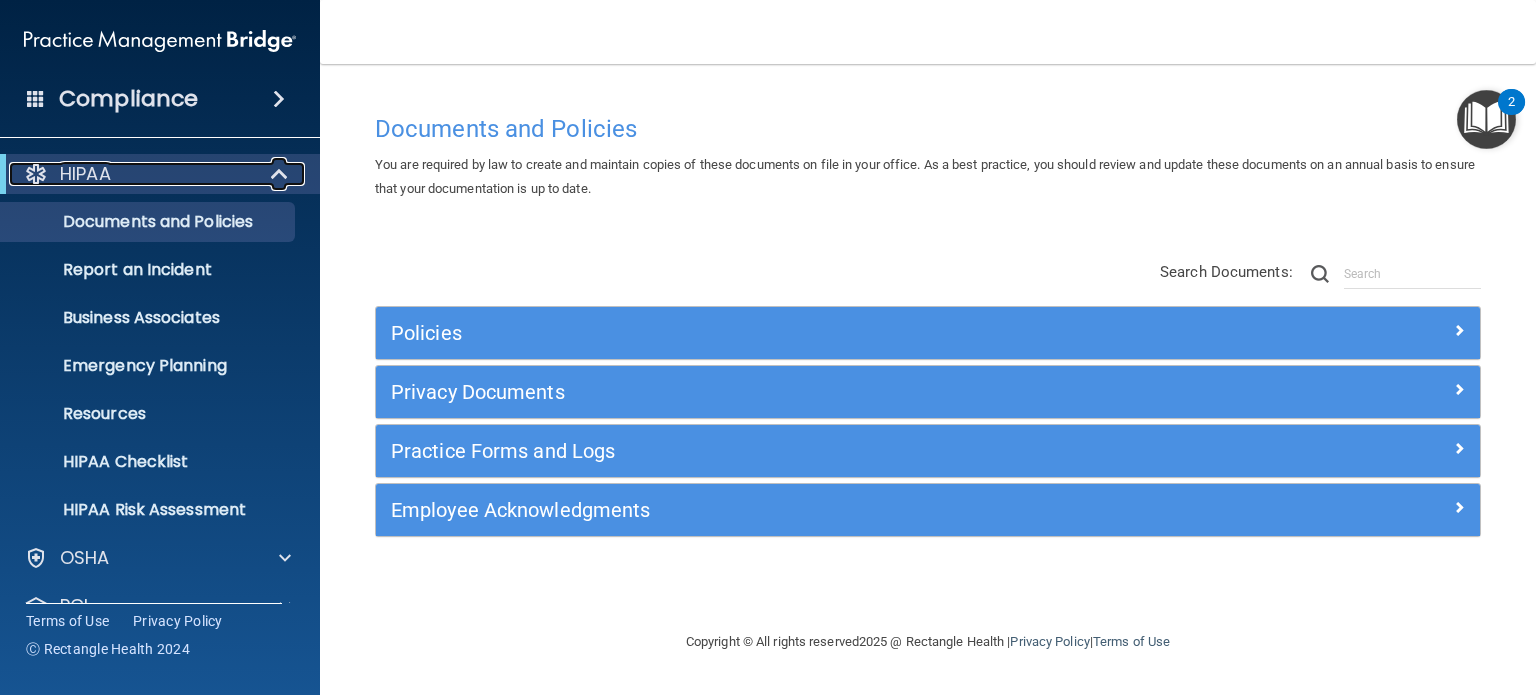 click at bounding box center [281, 174] 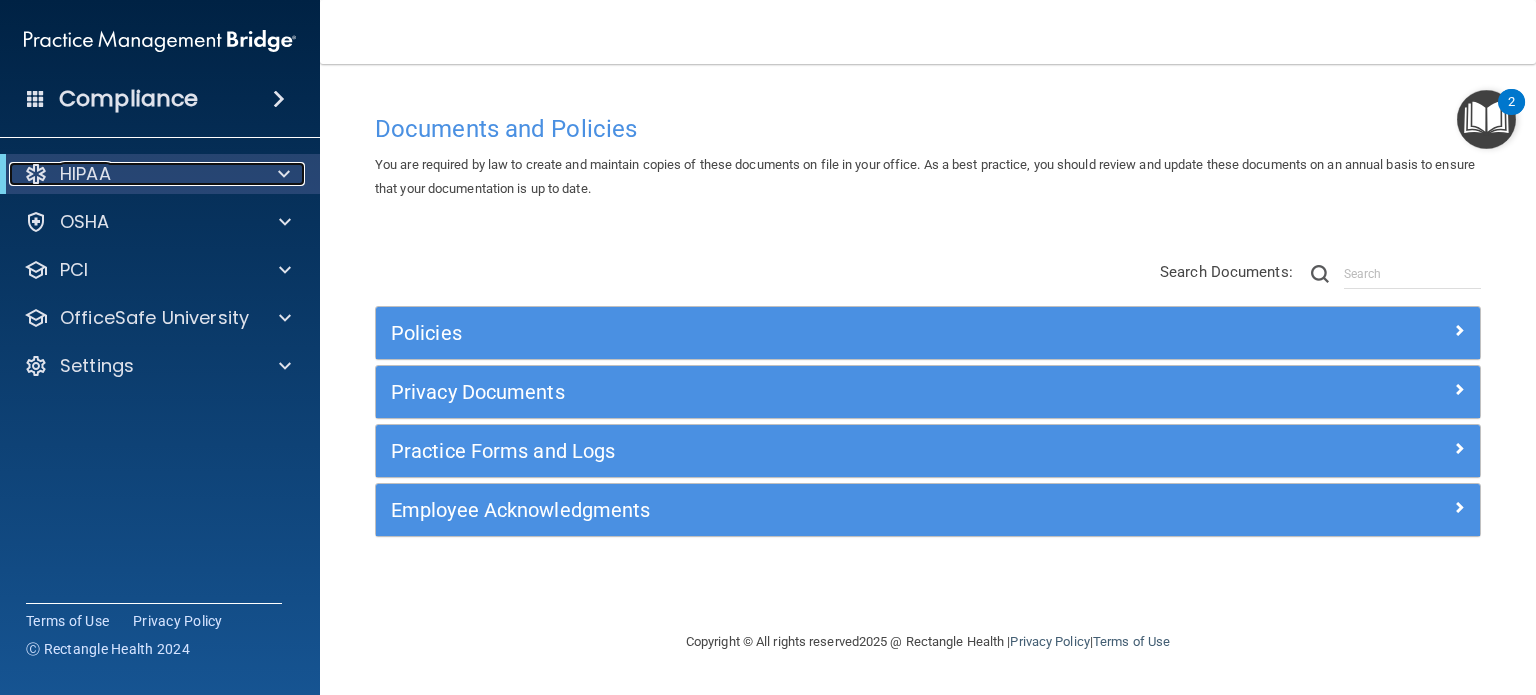 click at bounding box center (284, 174) 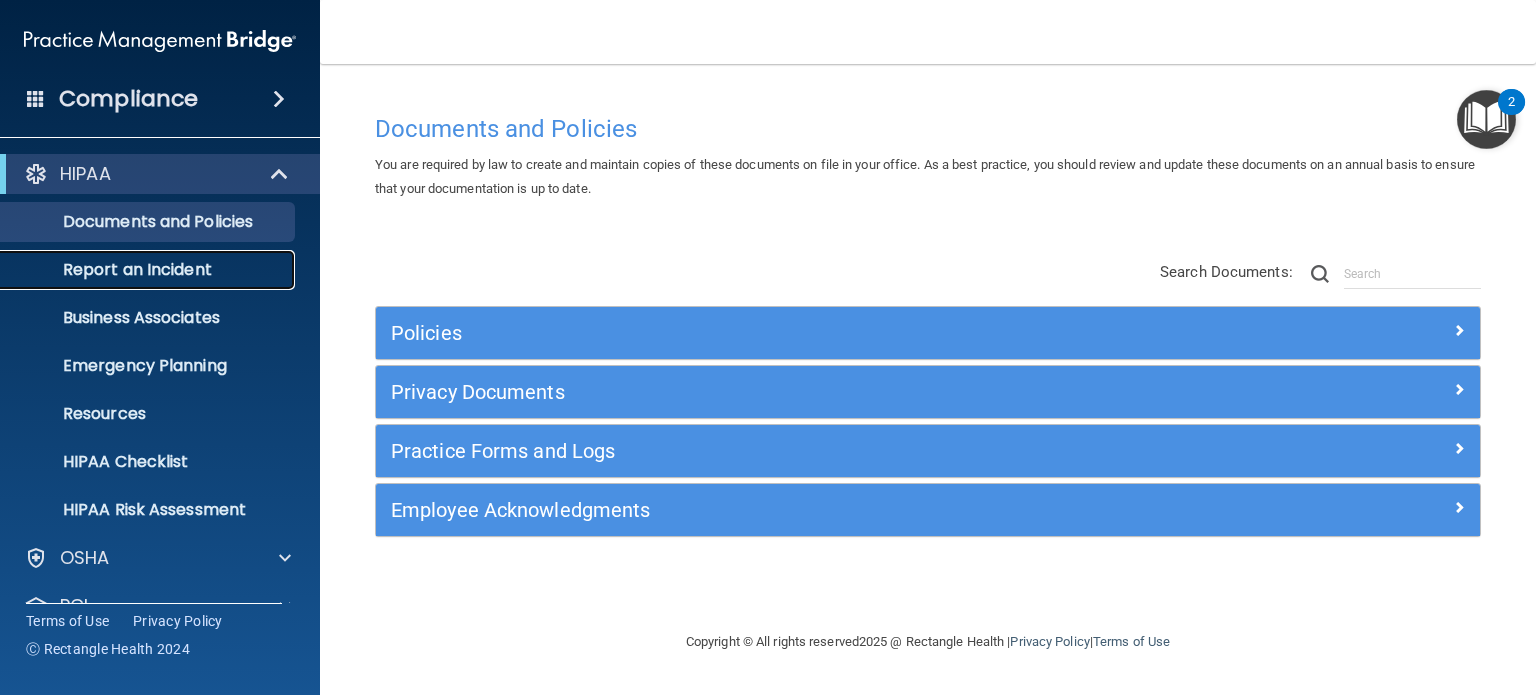 click on "Report an Incident" at bounding box center [137, 270] 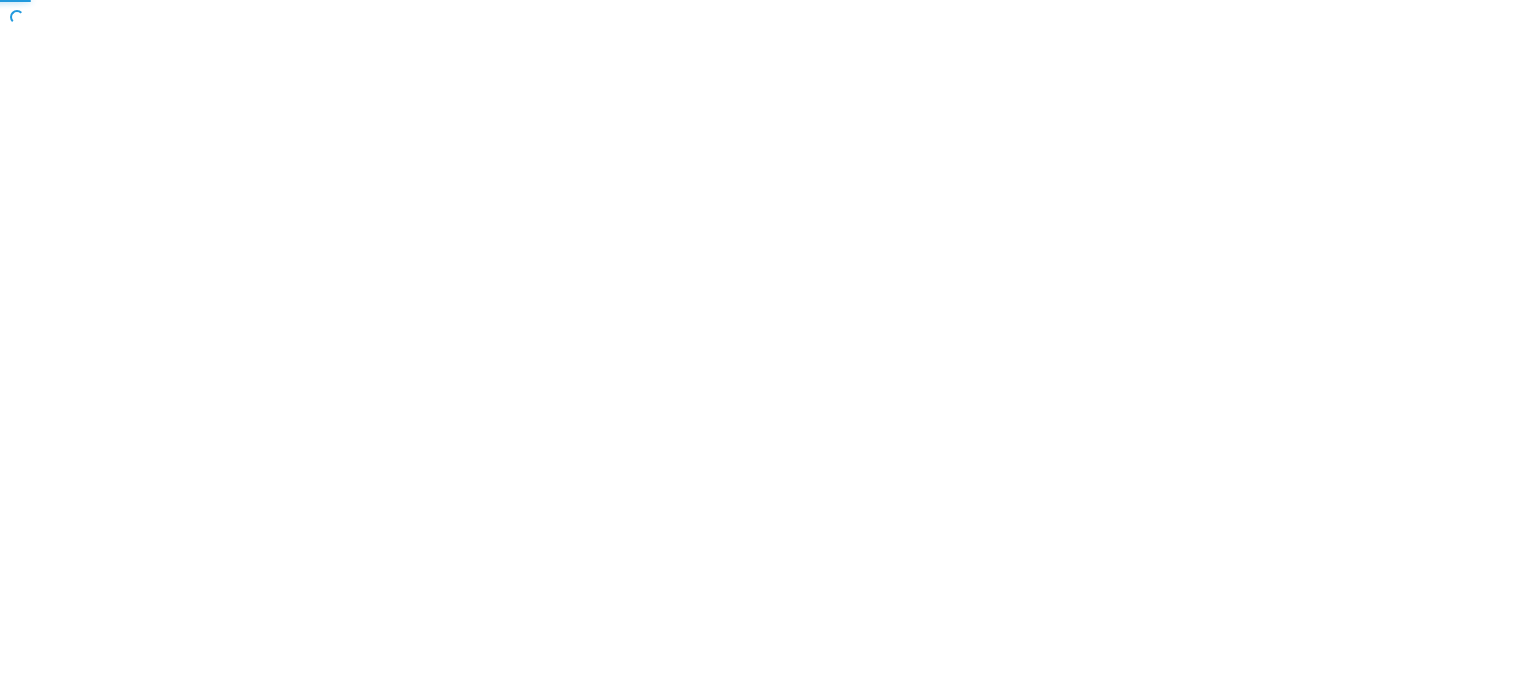scroll, scrollTop: 0, scrollLeft: 0, axis: both 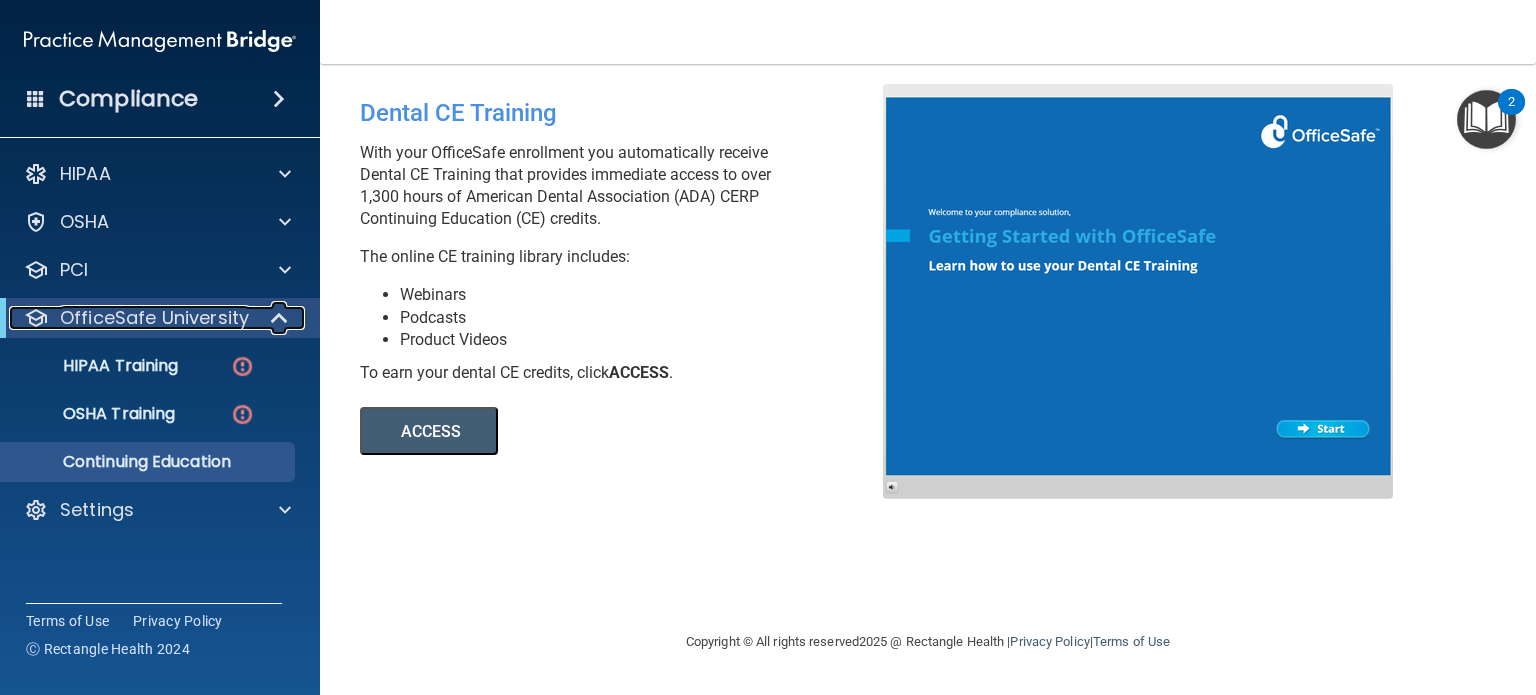 click at bounding box center [281, 318] 